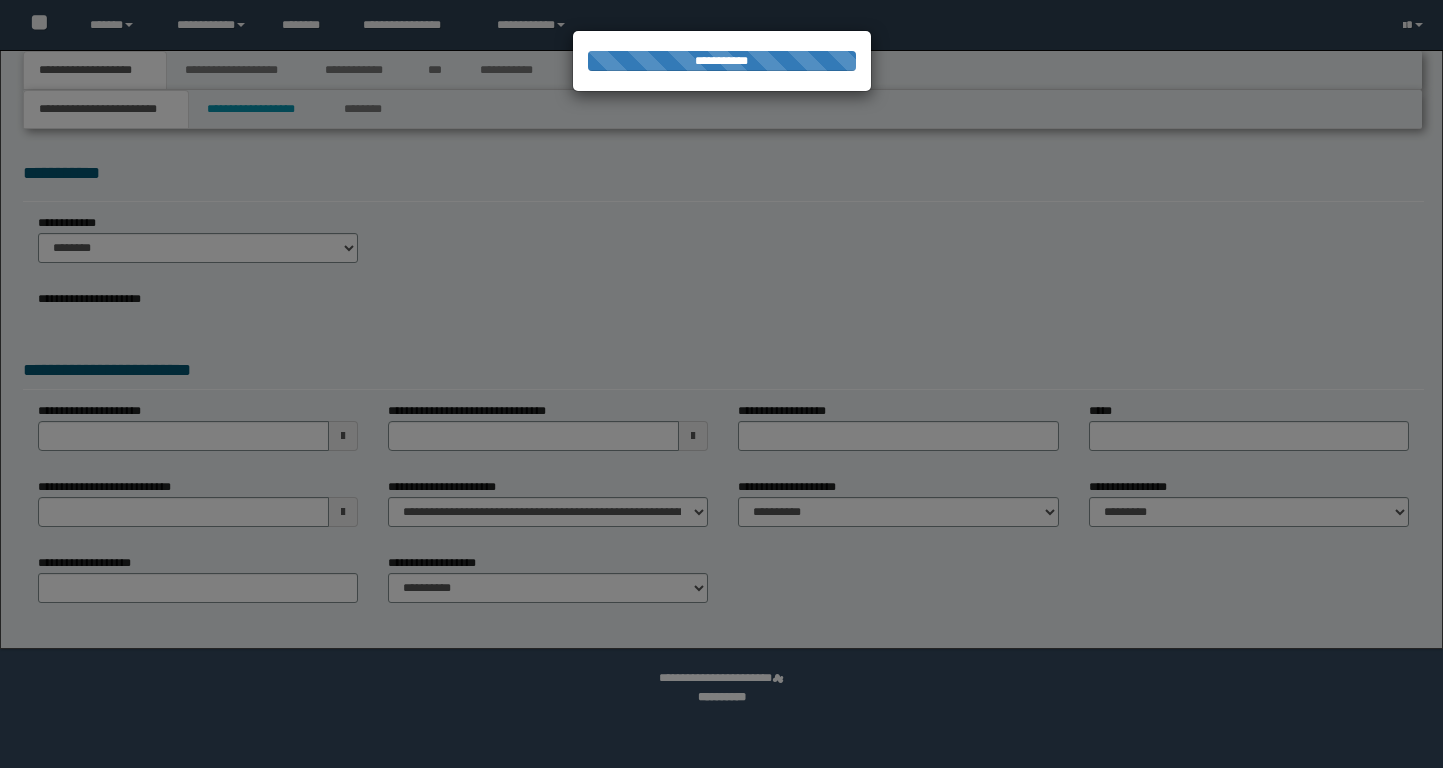 scroll, scrollTop: 0, scrollLeft: 0, axis: both 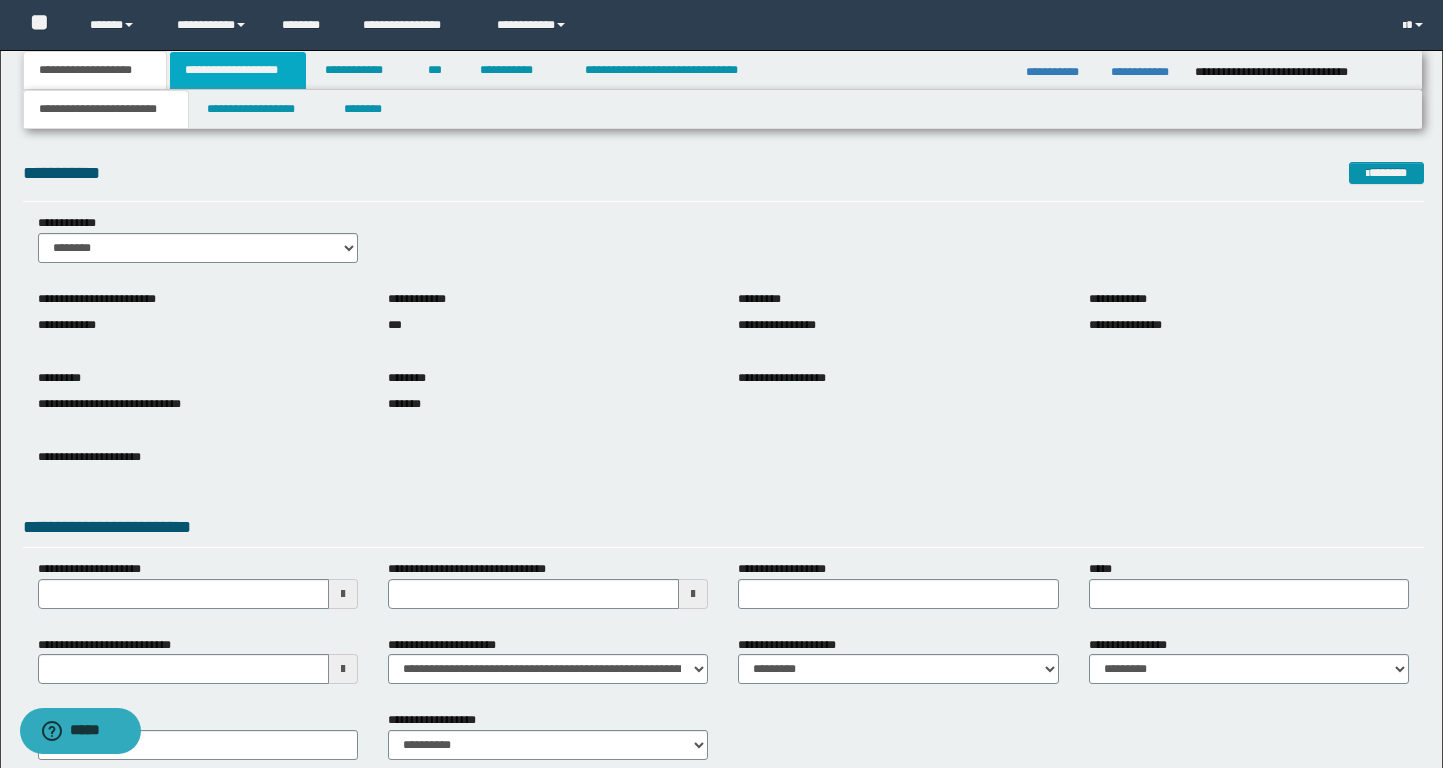 click on "**********" at bounding box center (238, 70) 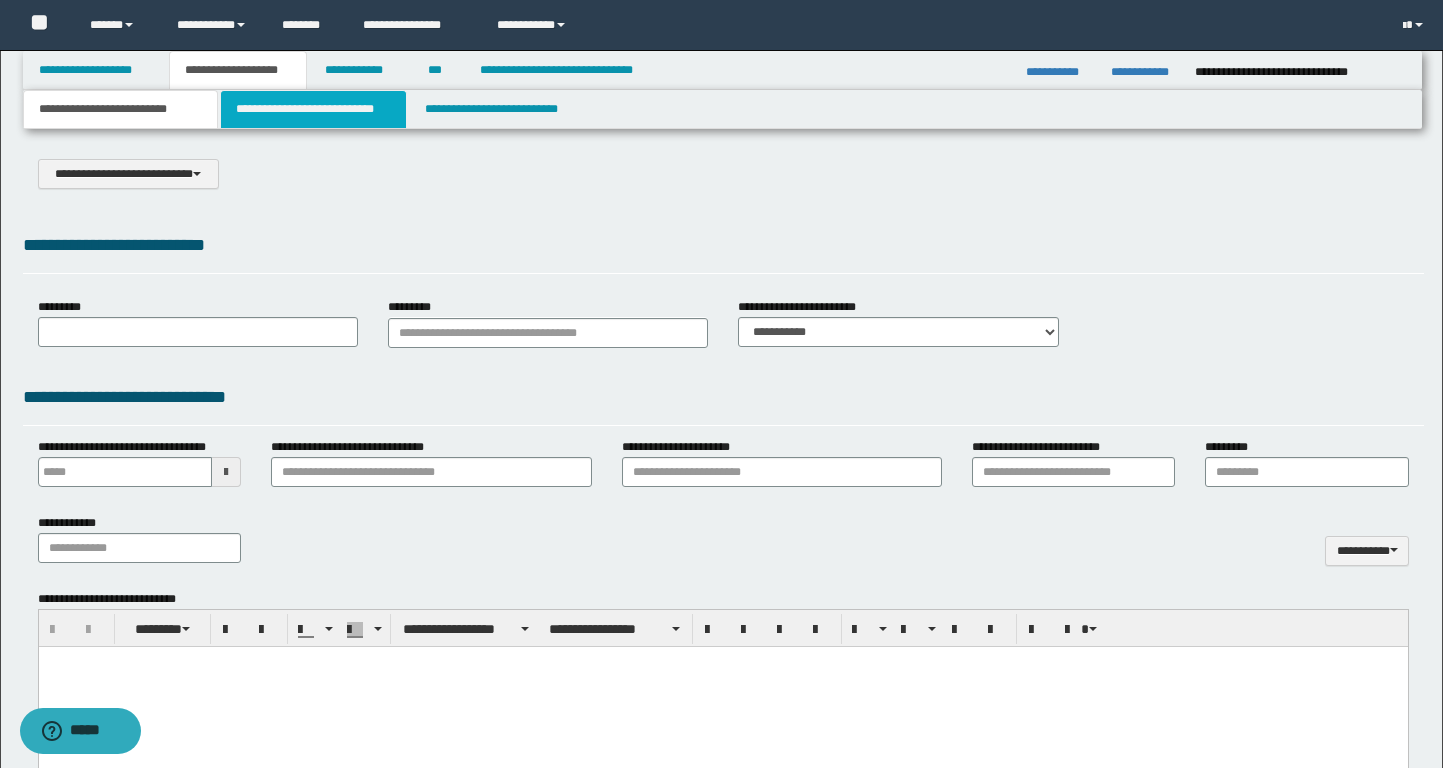 scroll, scrollTop: 0, scrollLeft: 0, axis: both 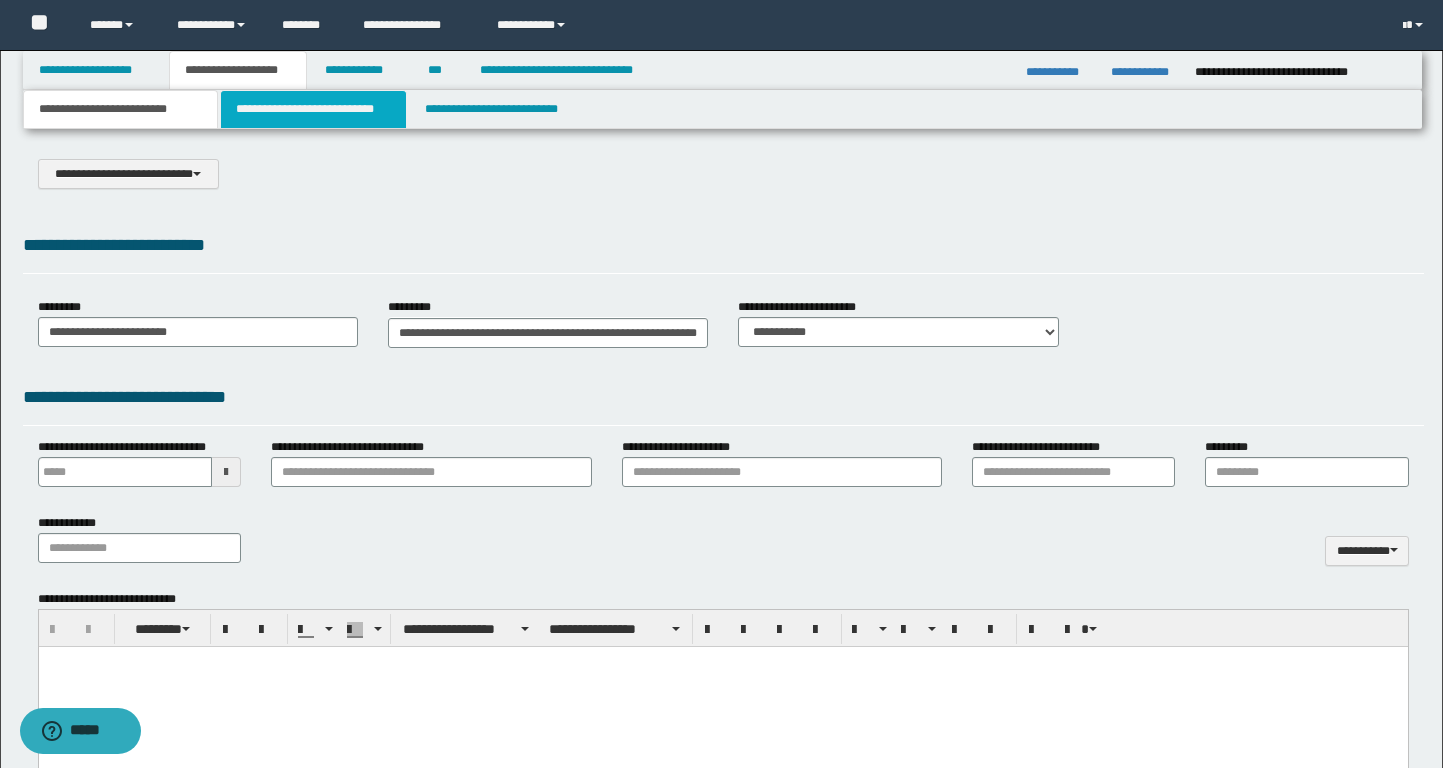 click on "**********" at bounding box center (314, 109) 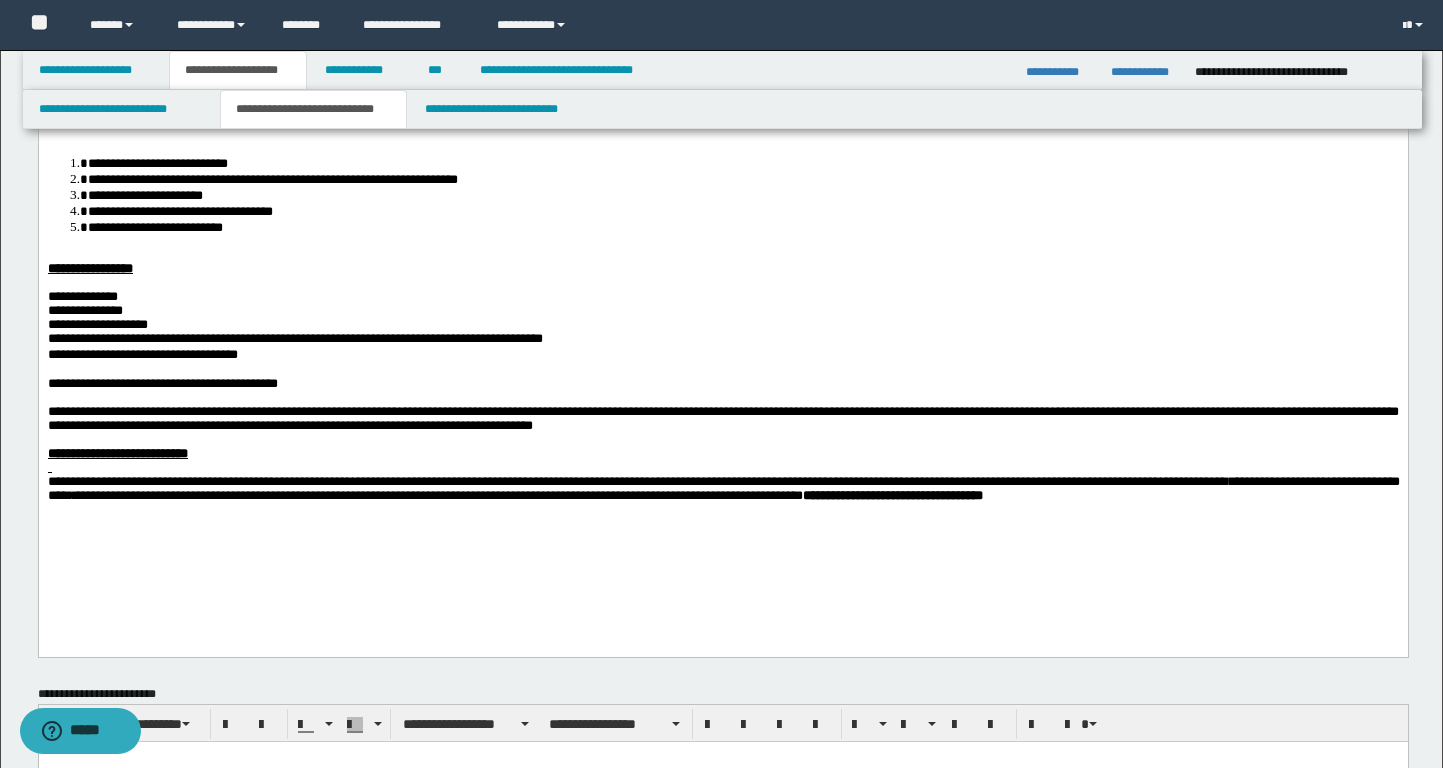 scroll, scrollTop: 0, scrollLeft: 0, axis: both 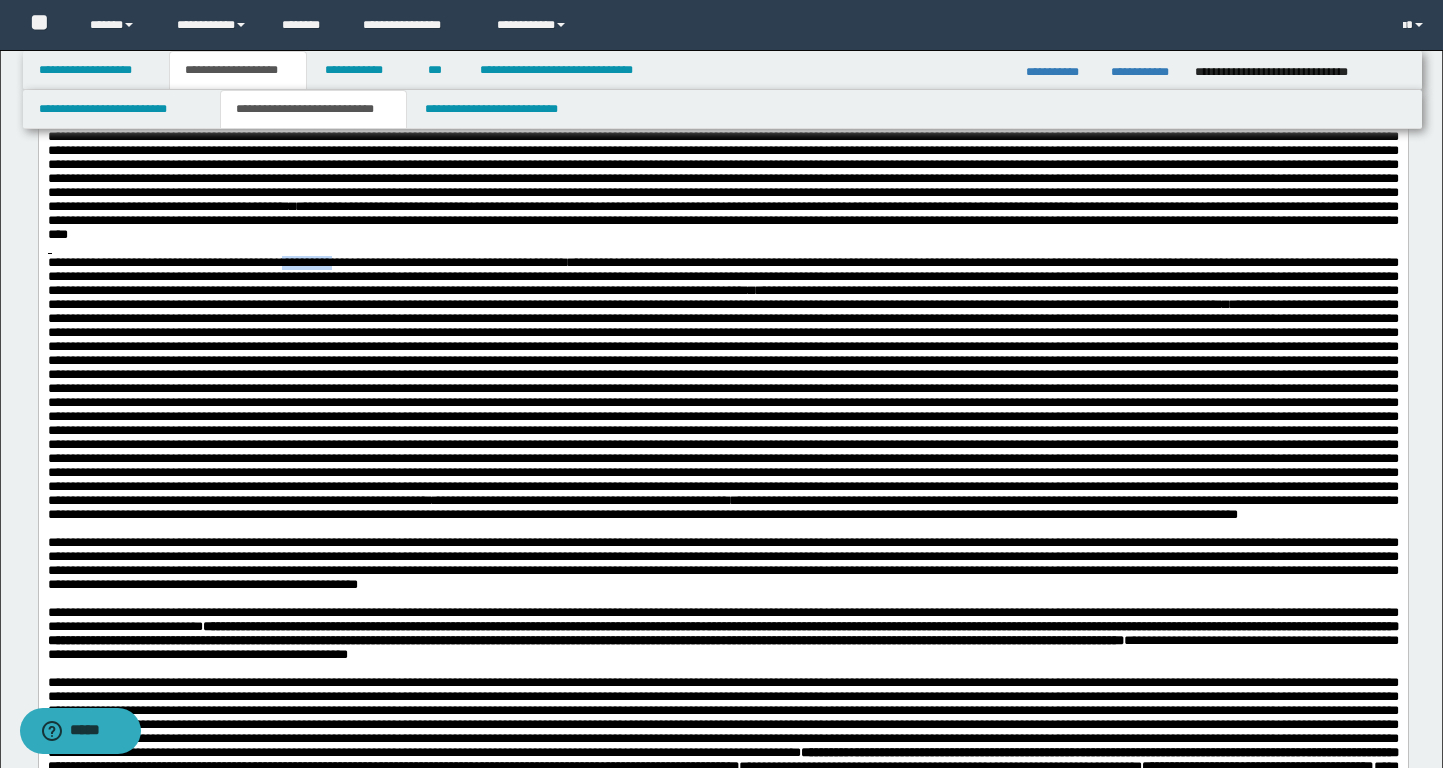 drag, startPoint x: 389, startPoint y: 430, endPoint x: 323, endPoint y: 430, distance: 66 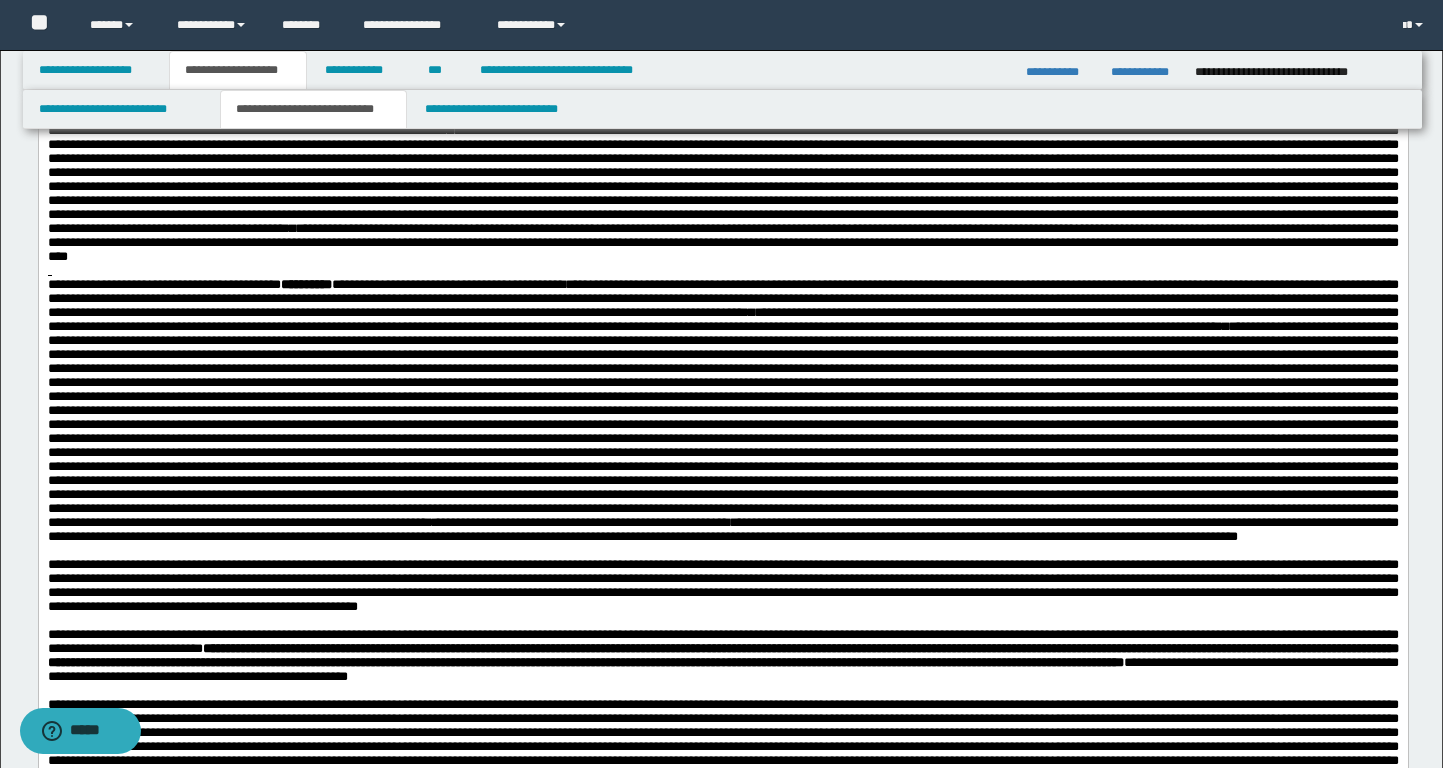 scroll, scrollTop: 312, scrollLeft: 0, axis: vertical 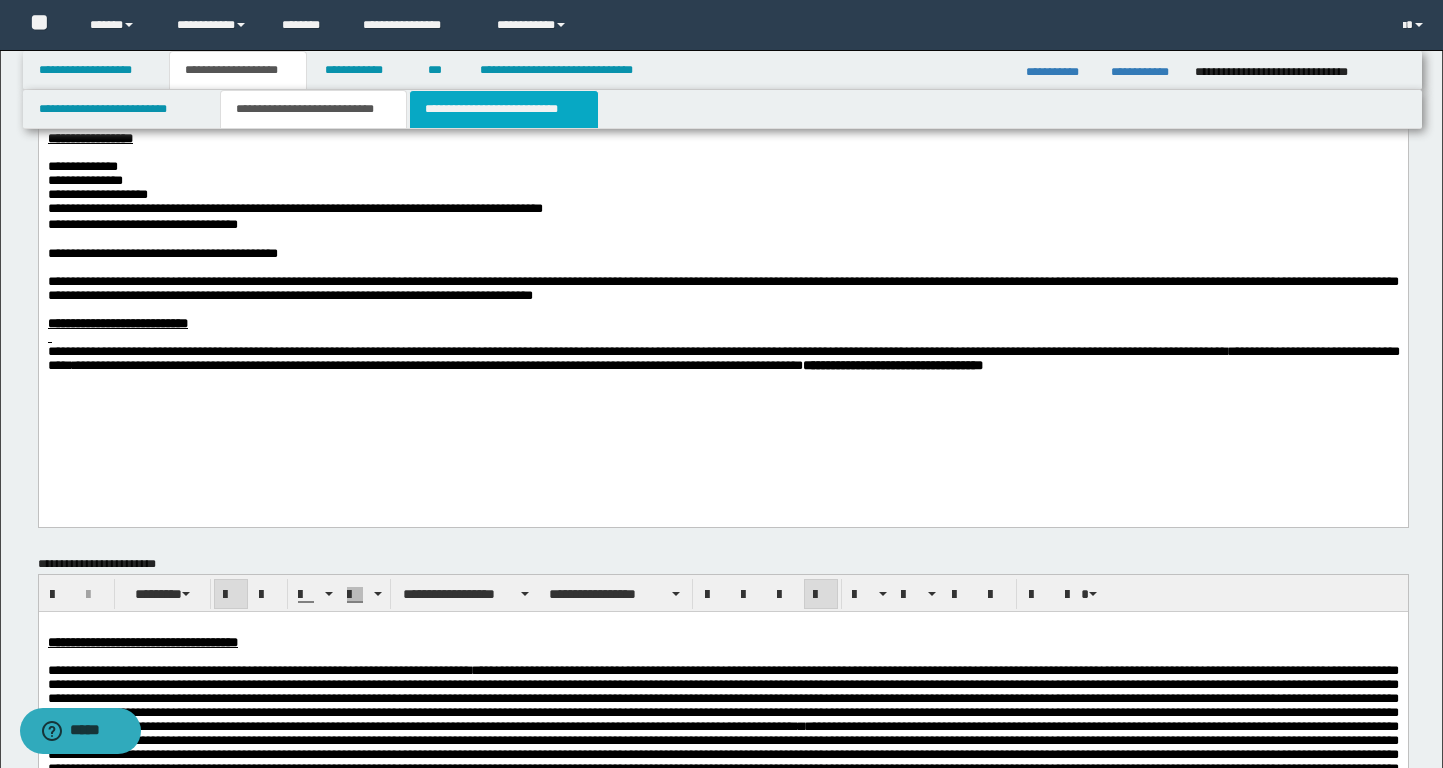 click on "**********" at bounding box center [504, 109] 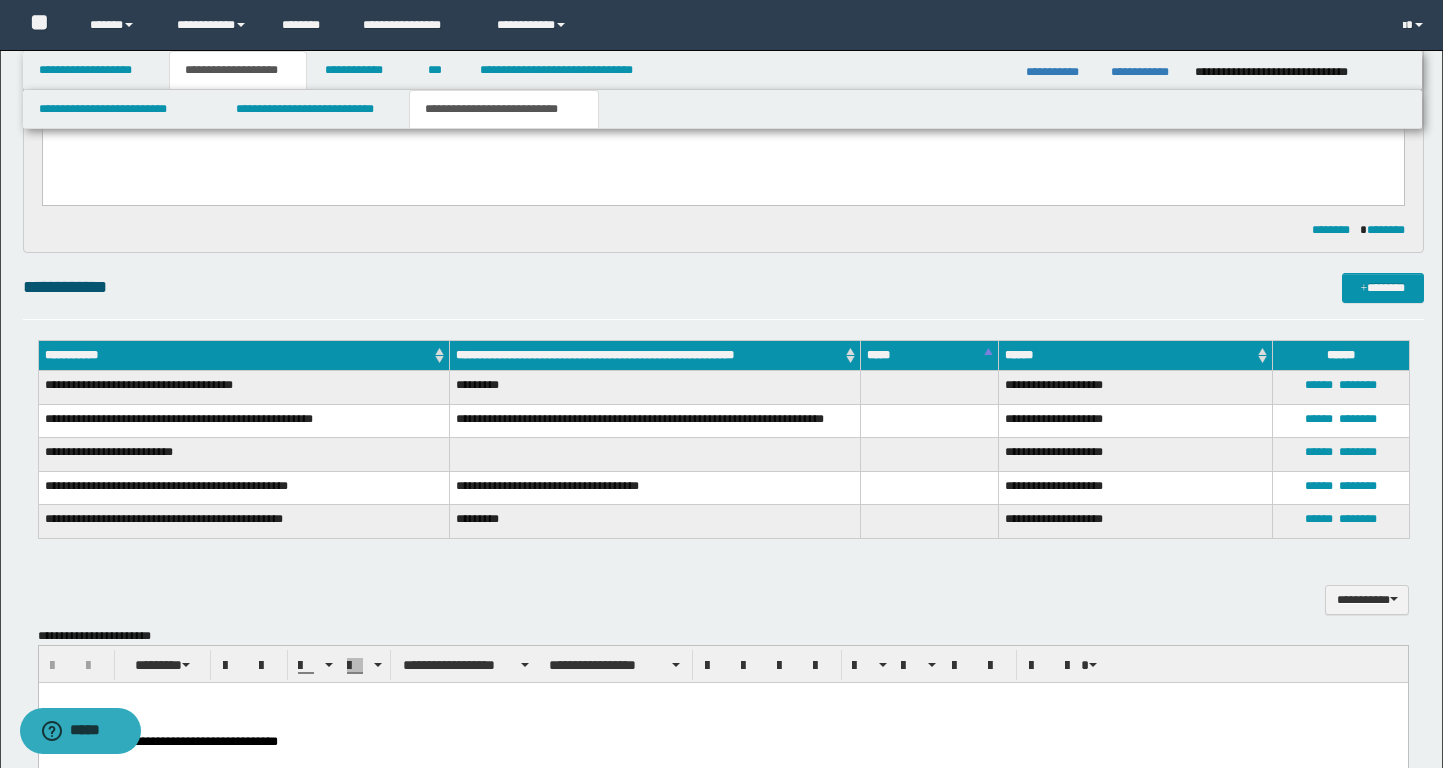scroll, scrollTop: 986, scrollLeft: 0, axis: vertical 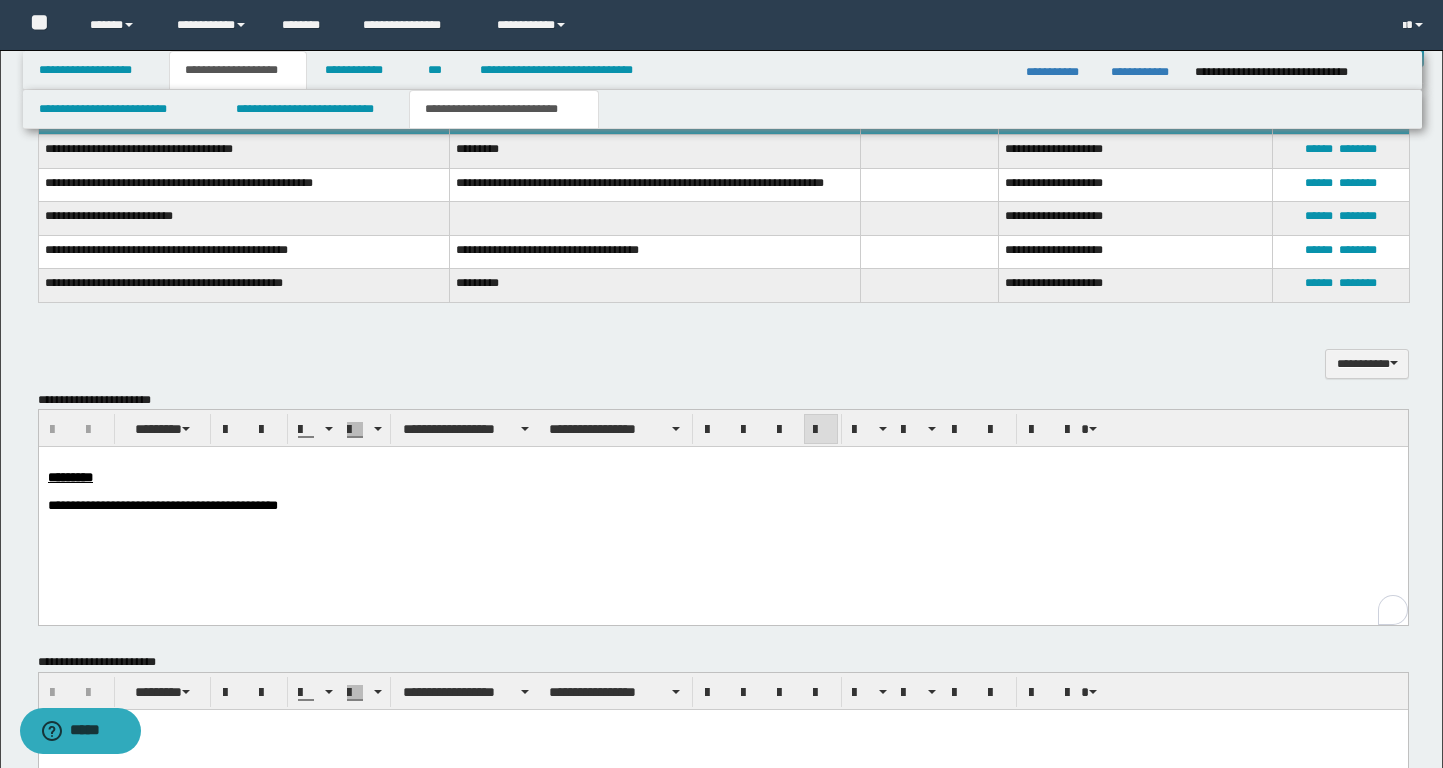 click on "**********" at bounding box center (722, 506) 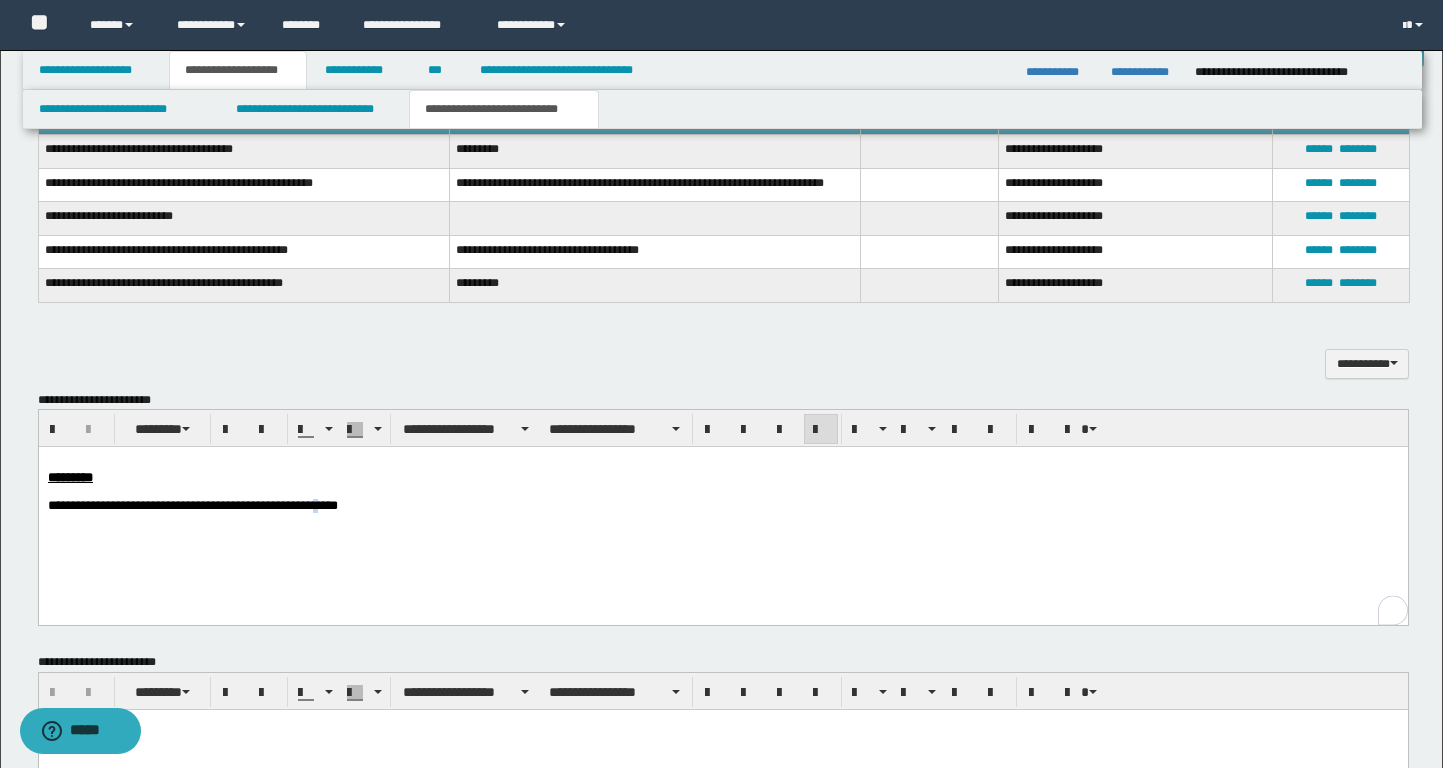 click on "**********" at bounding box center [192, 505] 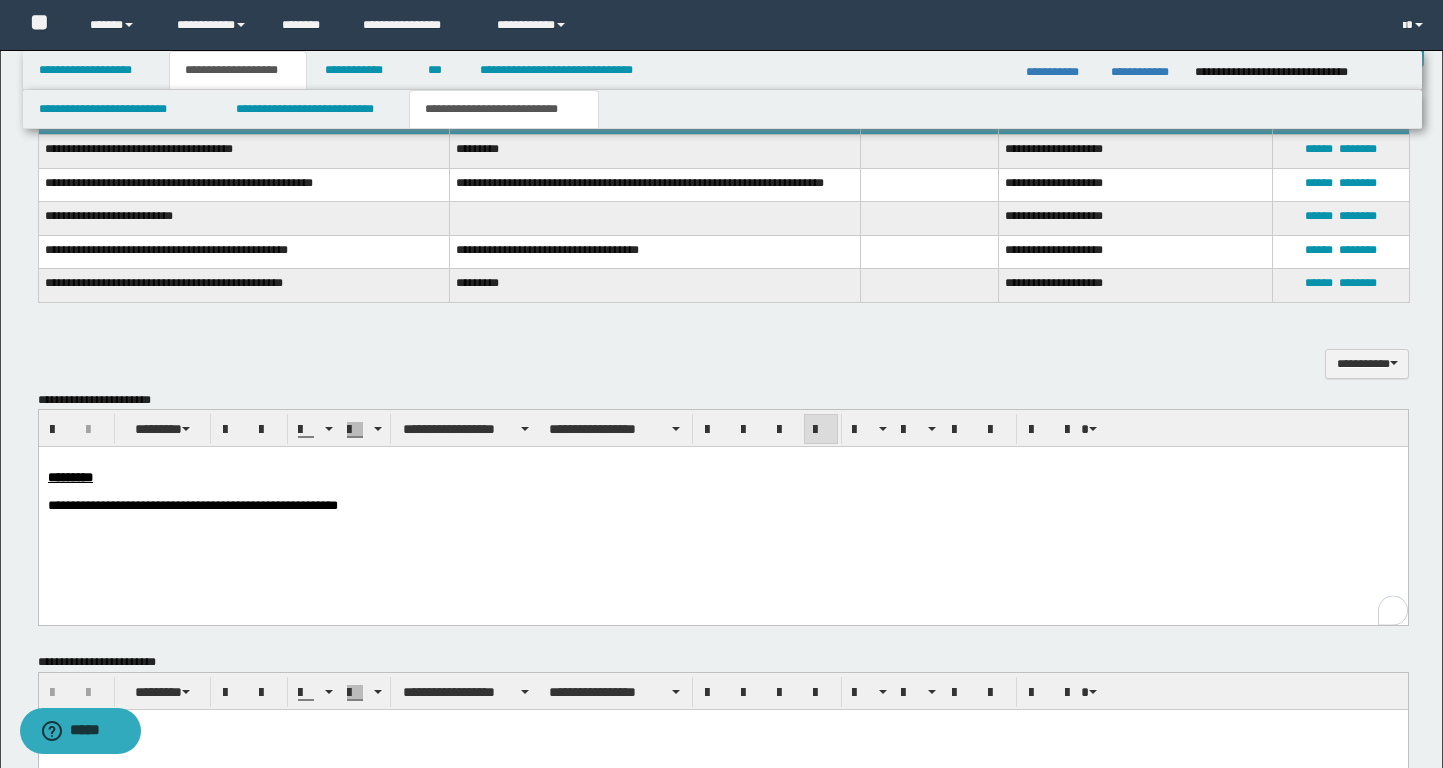 drag, startPoint x: 426, startPoint y: 499, endPoint x: 341, endPoint y: 500, distance: 85.00588 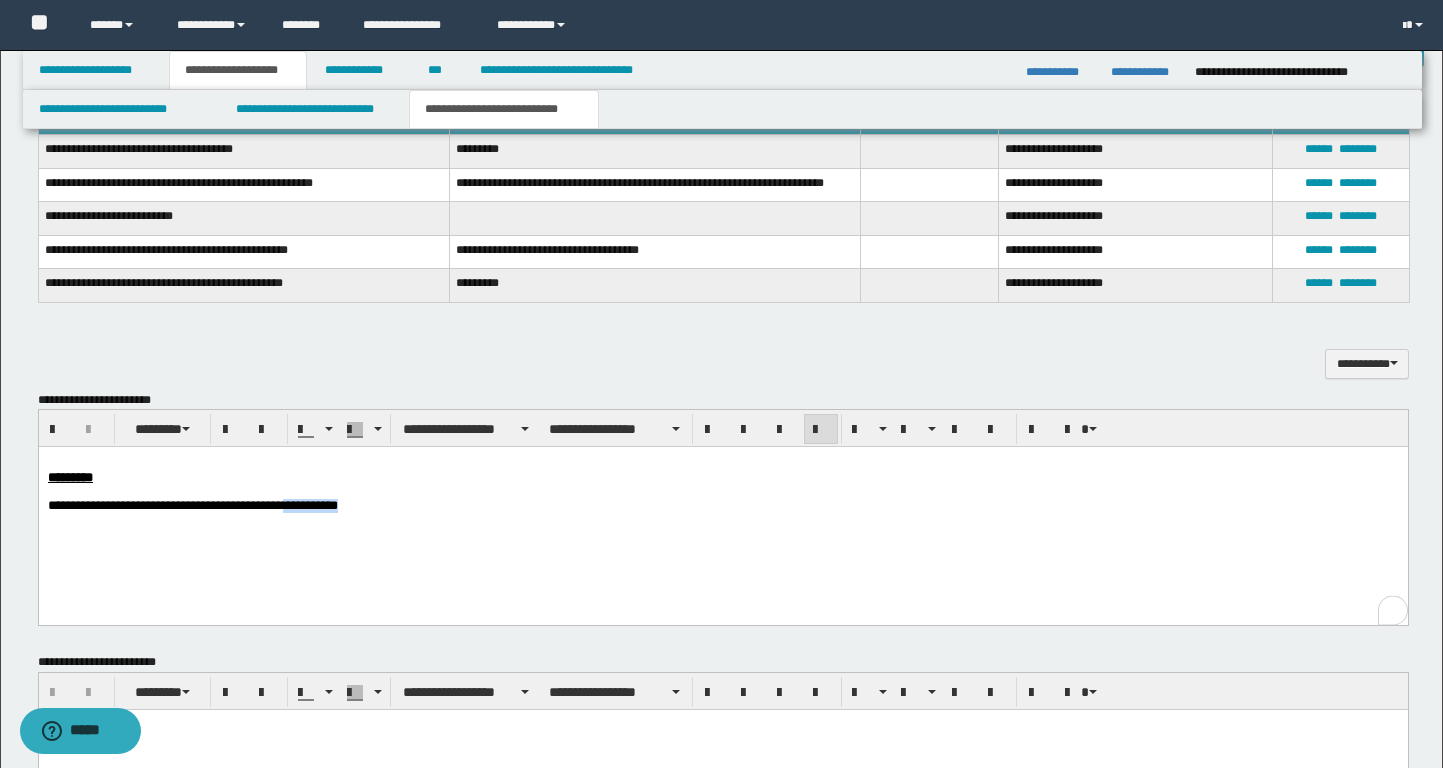 drag, startPoint x: 337, startPoint y: 505, endPoint x: 421, endPoint y: 507, distance: 84.0238 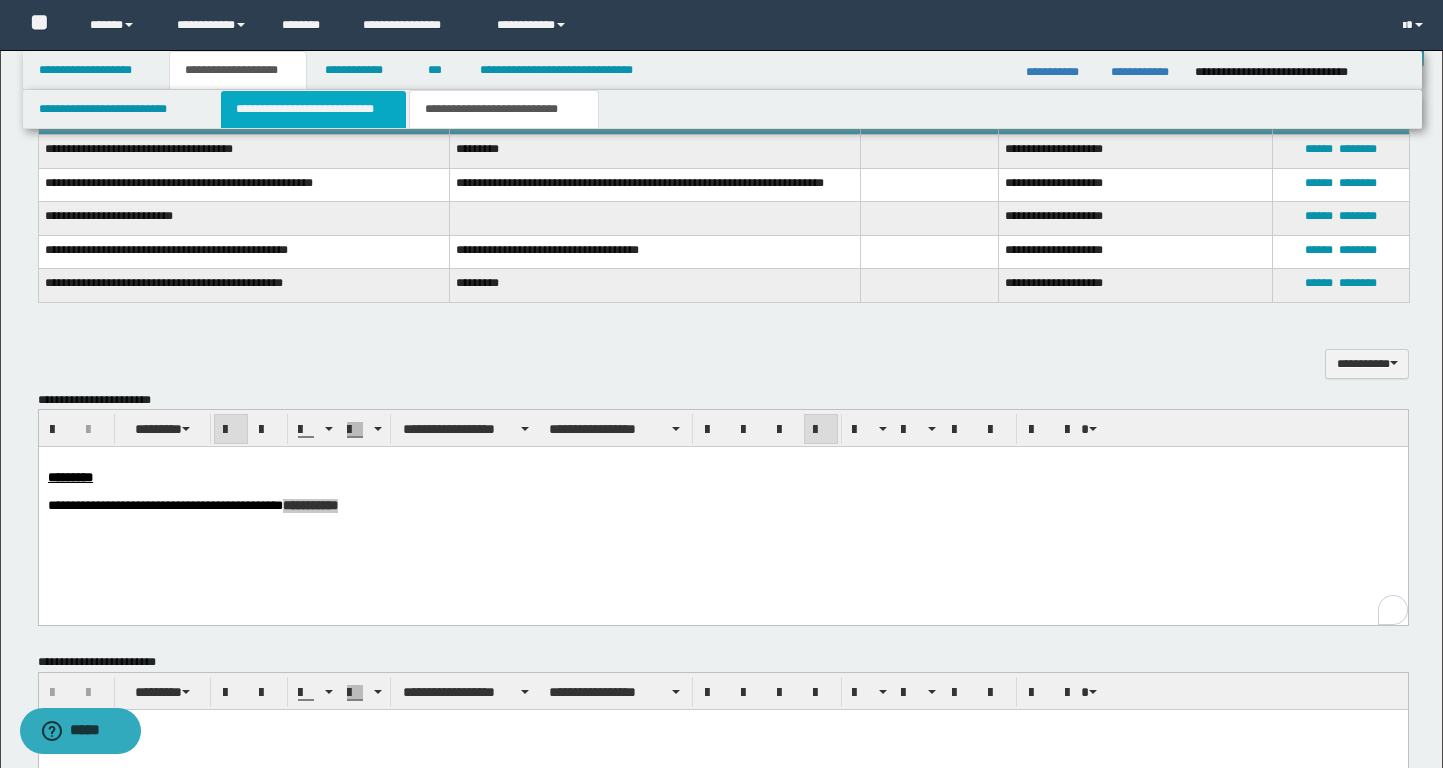 click on "**********" at bounding box center [314, 109] 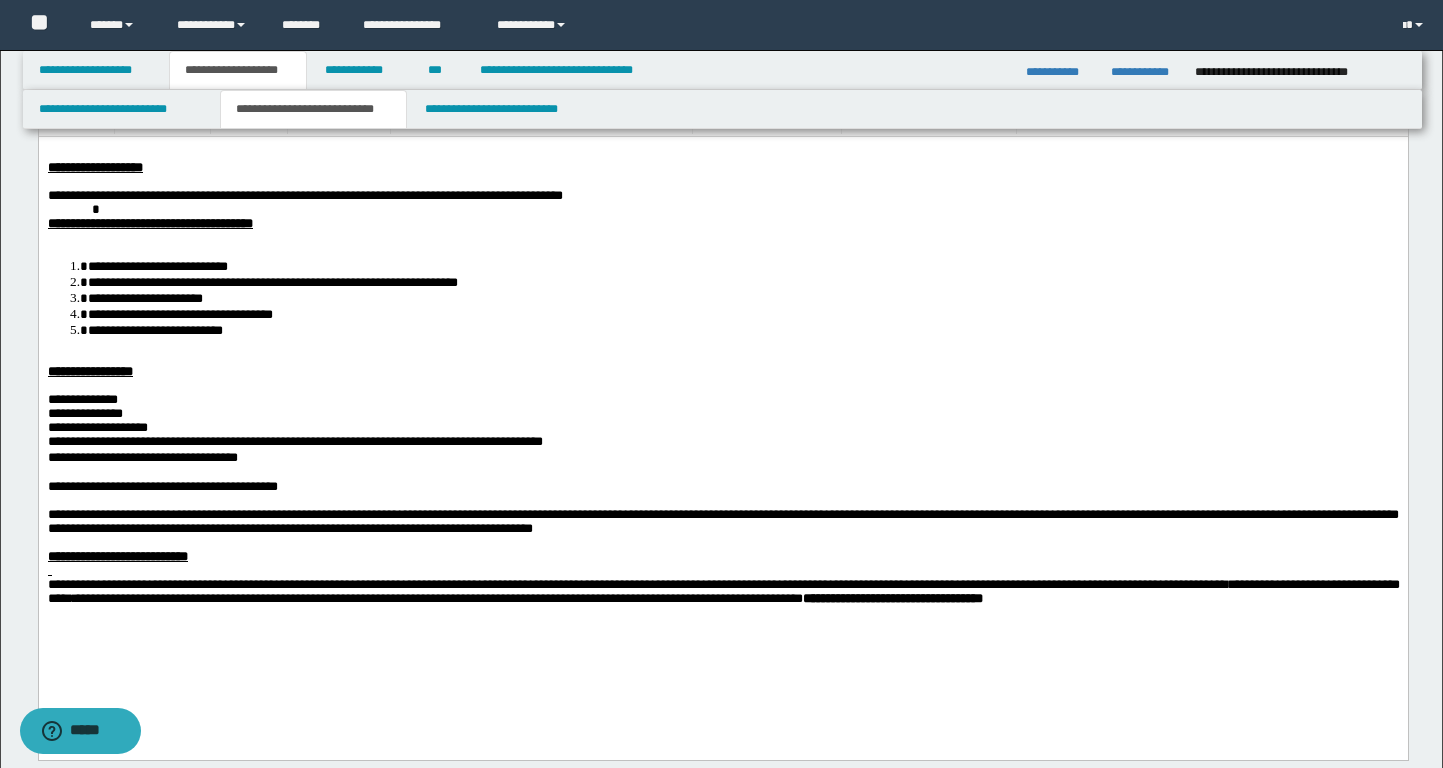 scroll, scrollTop: 0, scrollLeft: 0, axis: both 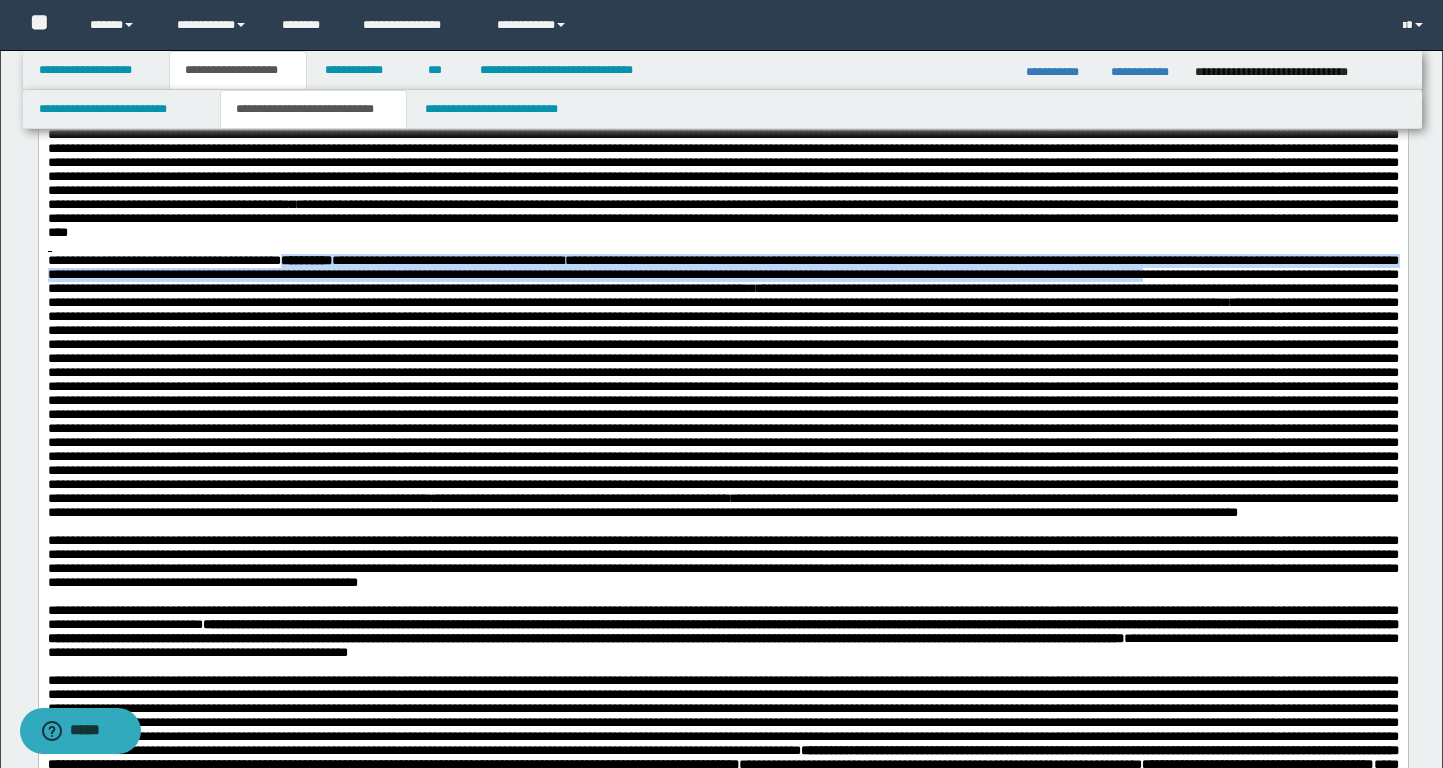 click on "**********" at bounding box center [722, 274] 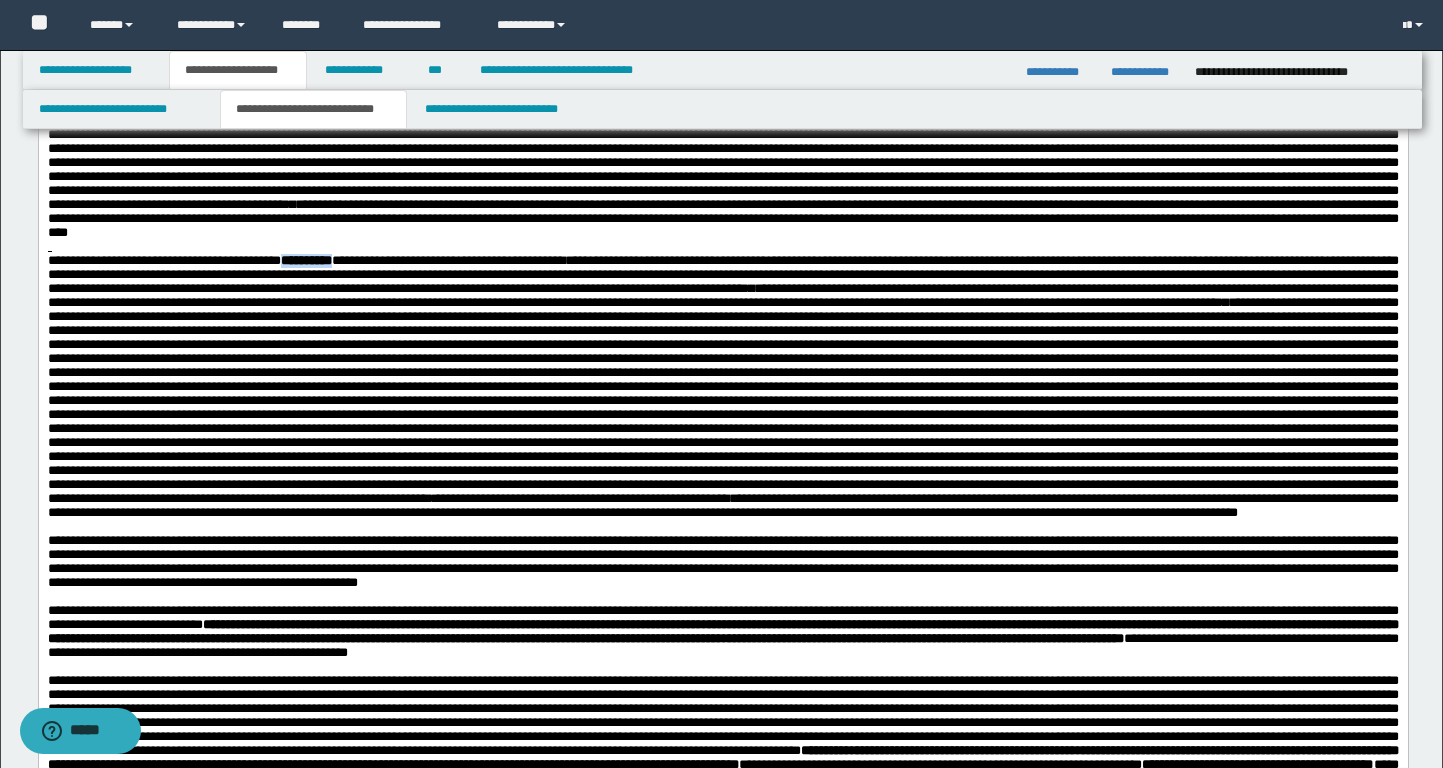drag, startPoint x: 326, startPoint y: 428, endPoint x: 391, endPoint y: 428, distance: 65 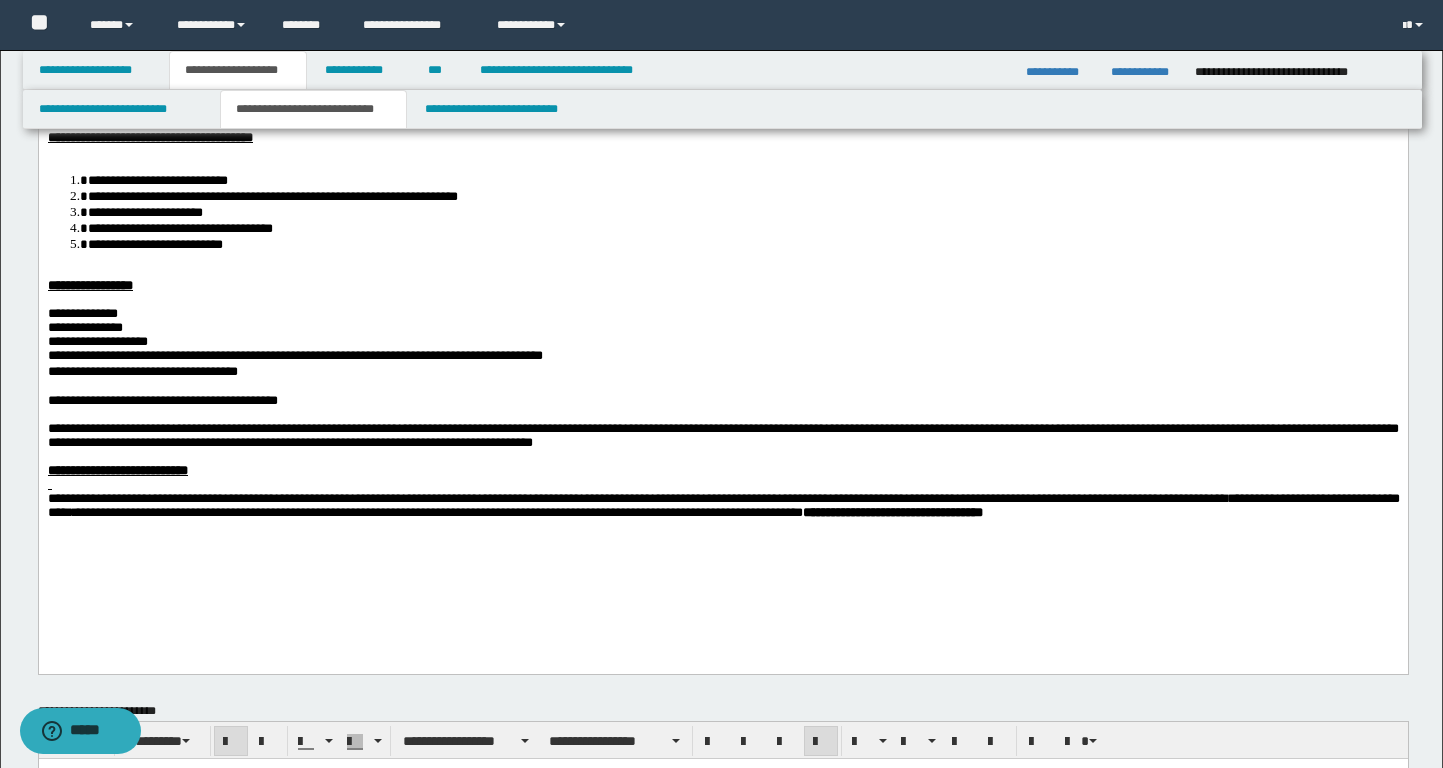 scroll, scrollTop: 0, scrollLeft: 0, axis: both 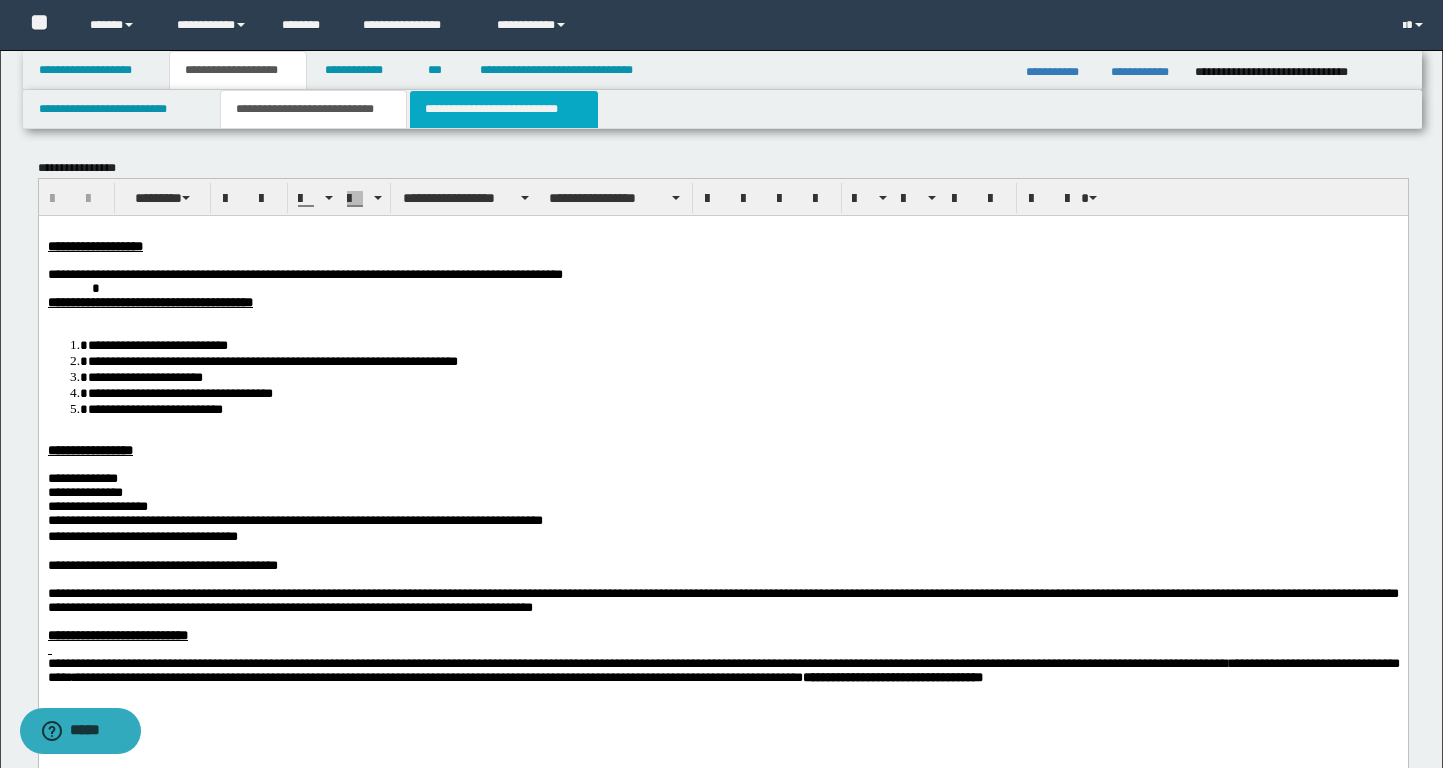 click on "**********" at bounding box center (504, 109) 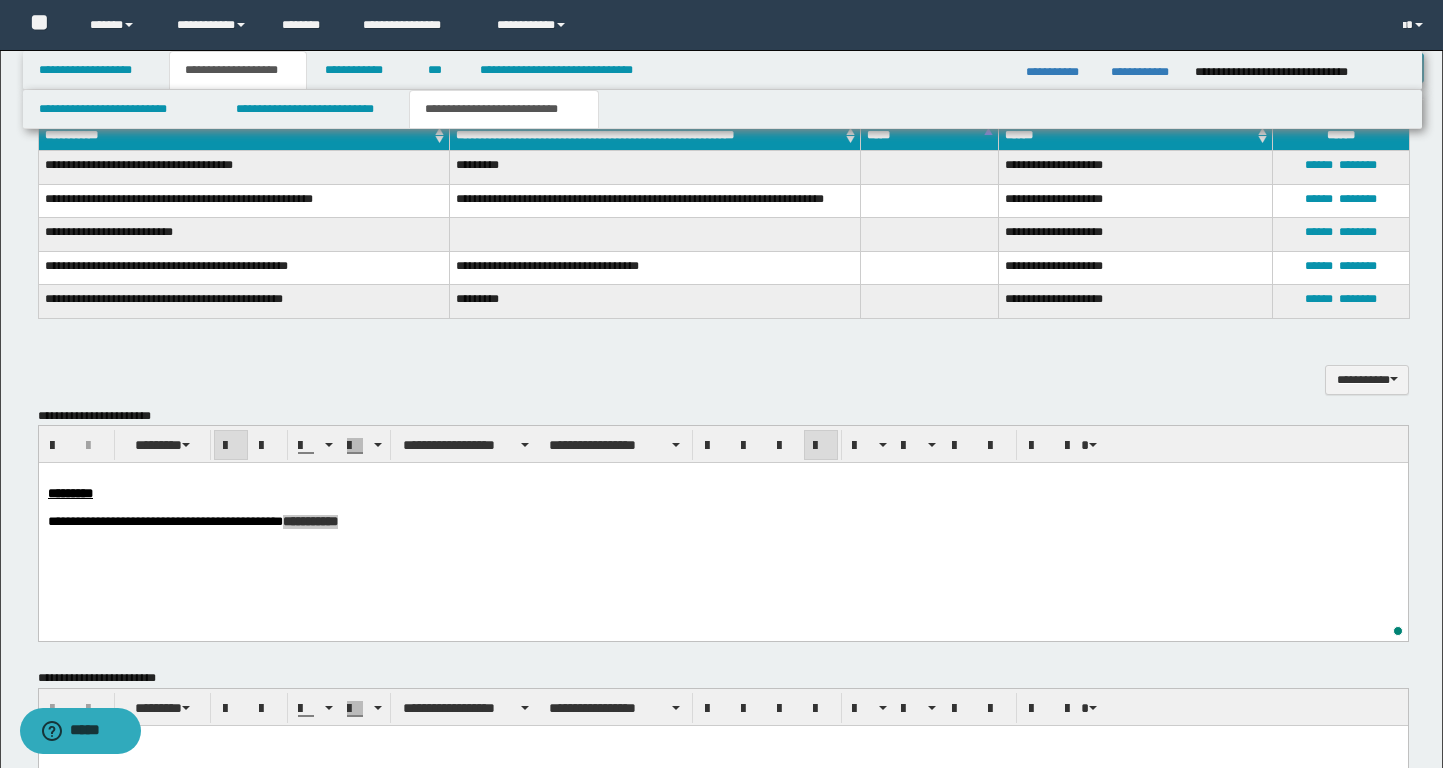 scroll, scrollTop: 1007, scrollLeft: 0, axis: vertical 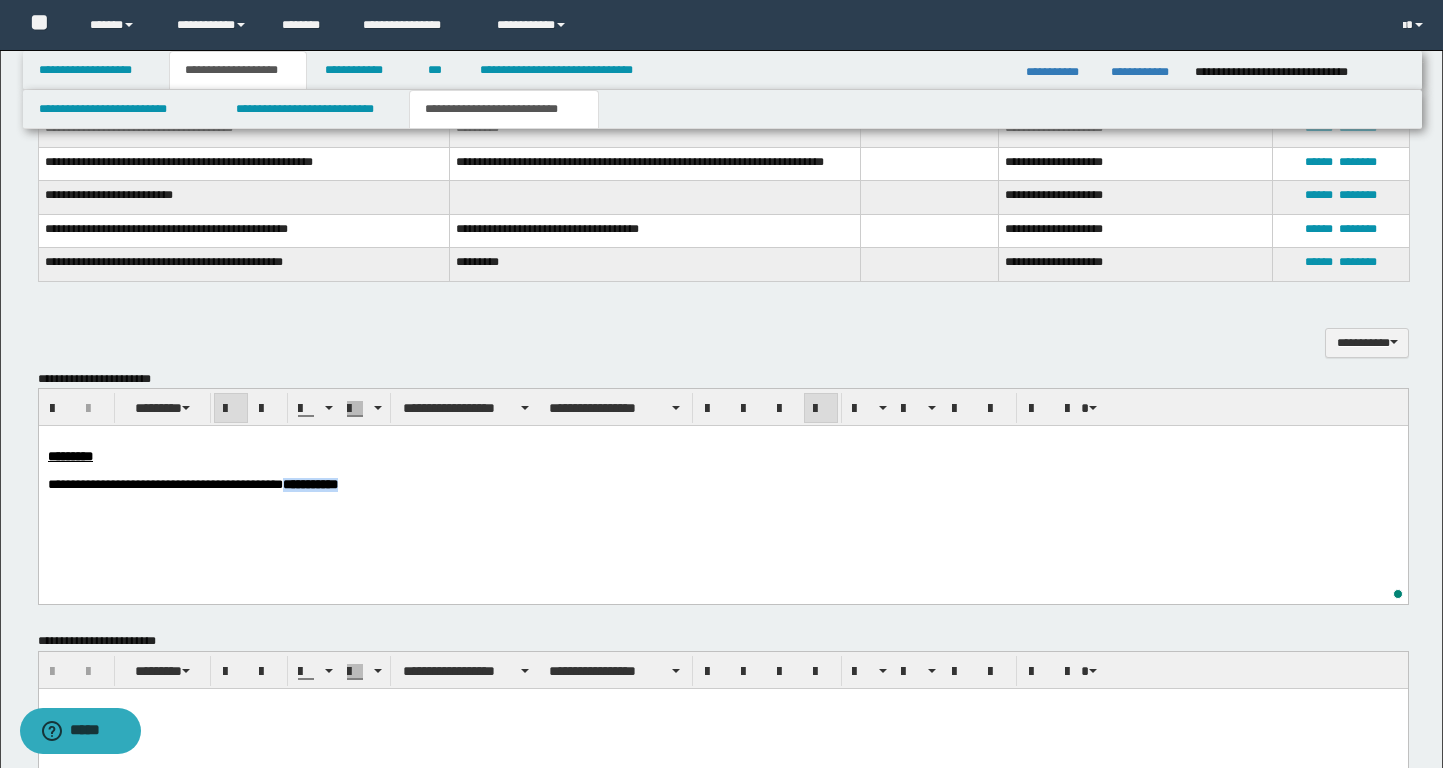 click on "**********" at bounding box center (722, 485) 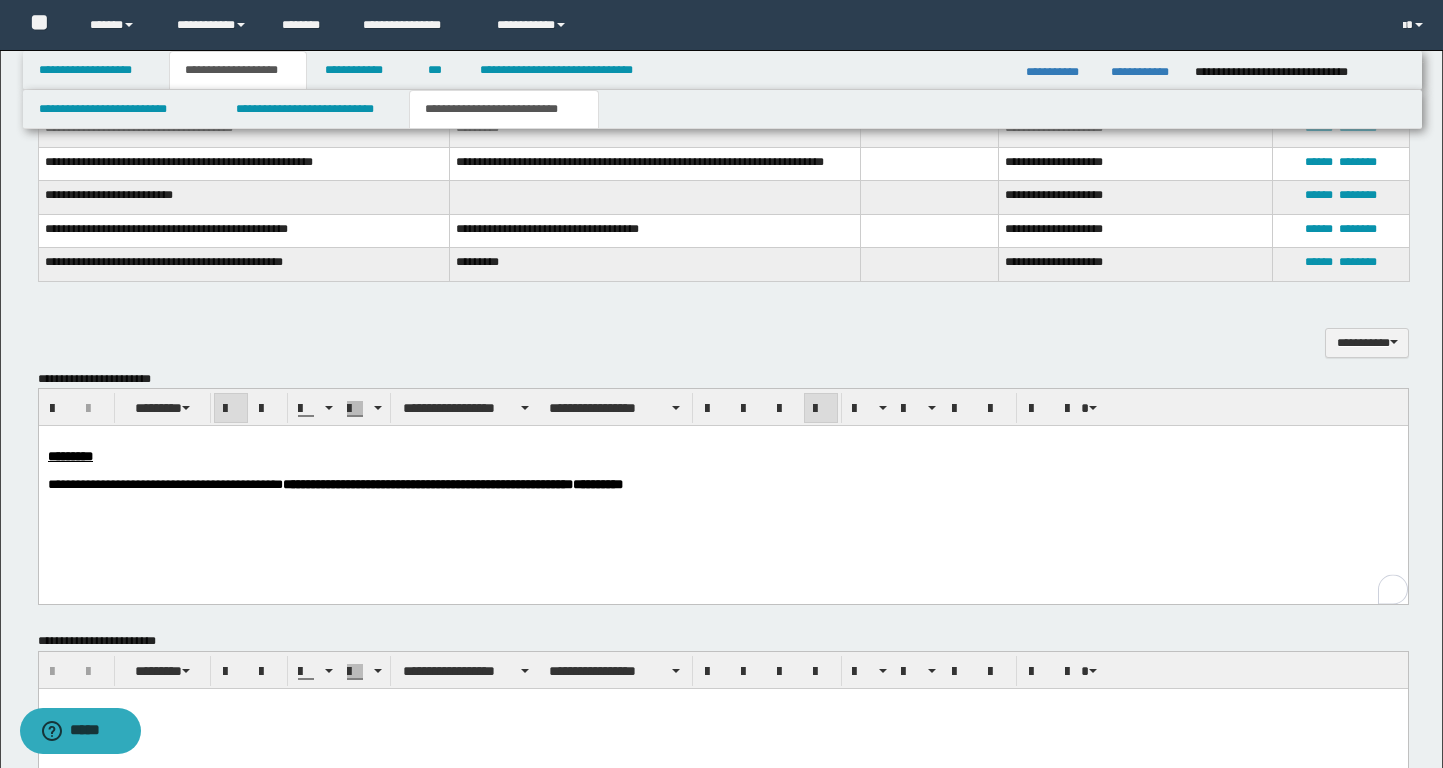 click on "**********" at bounding box center [452, 484] 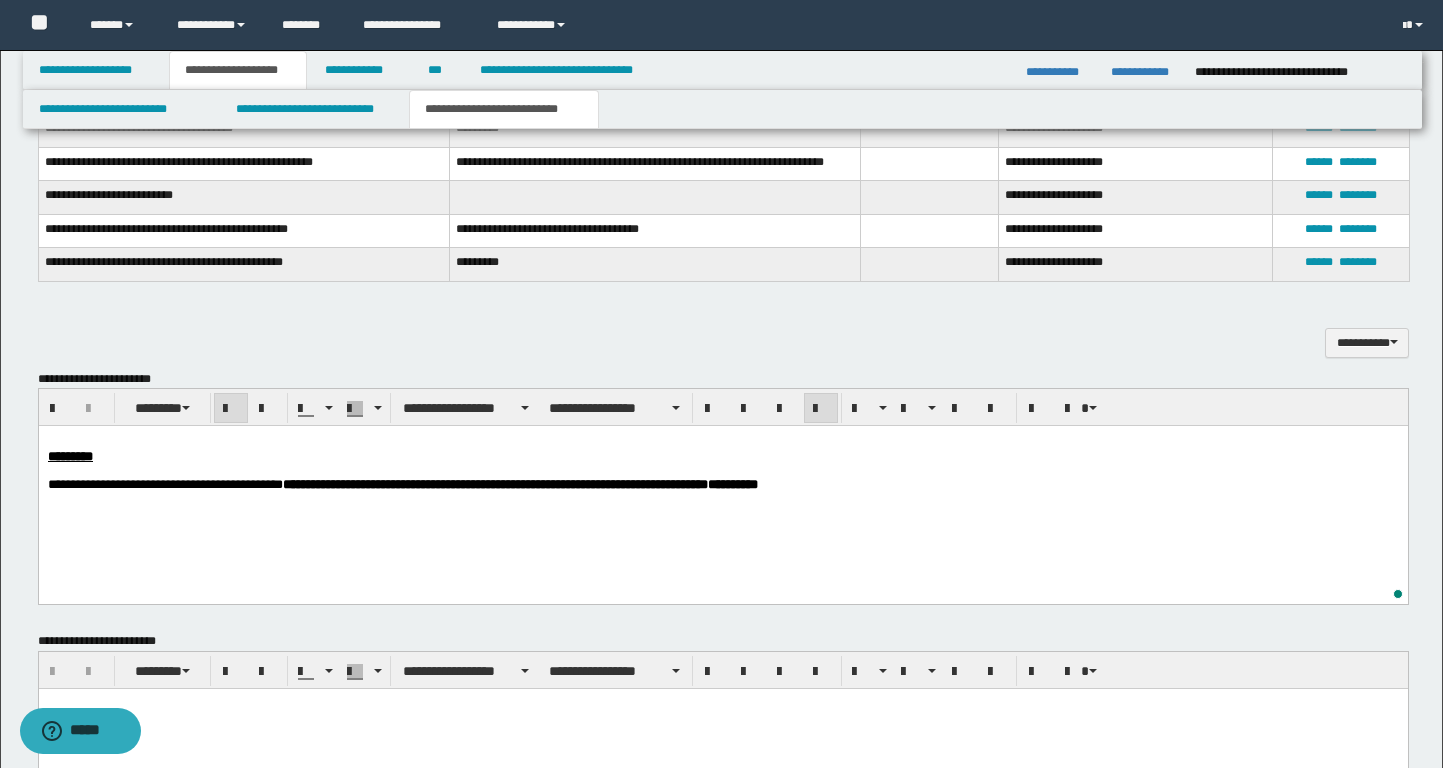 click on "**********" at bounding box center [722, 485] 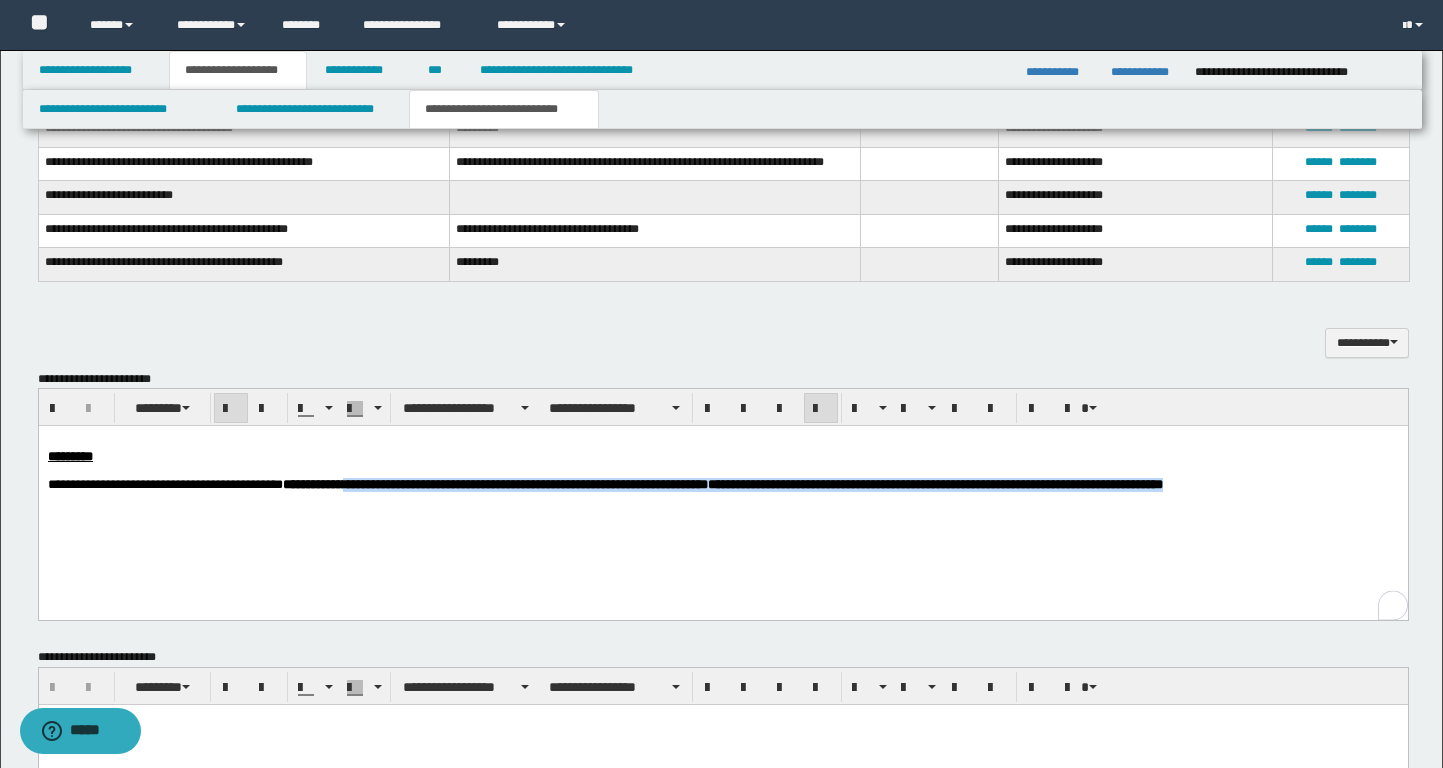 drag, startPoint x: 432, startPoint y: 486, endPoint x: 432, endPoint y: 506, distance: 20 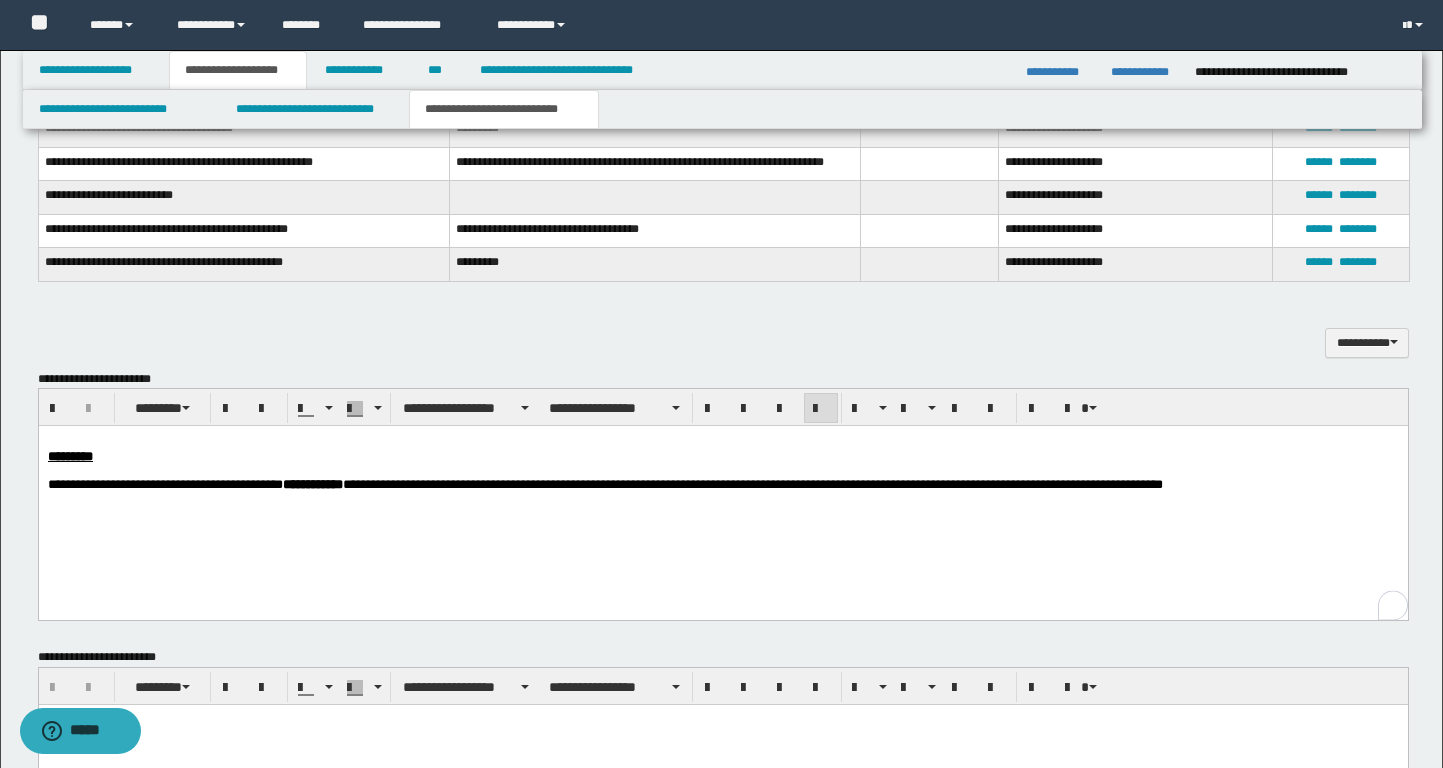 click on "**********" at bounding box center (722, 485) 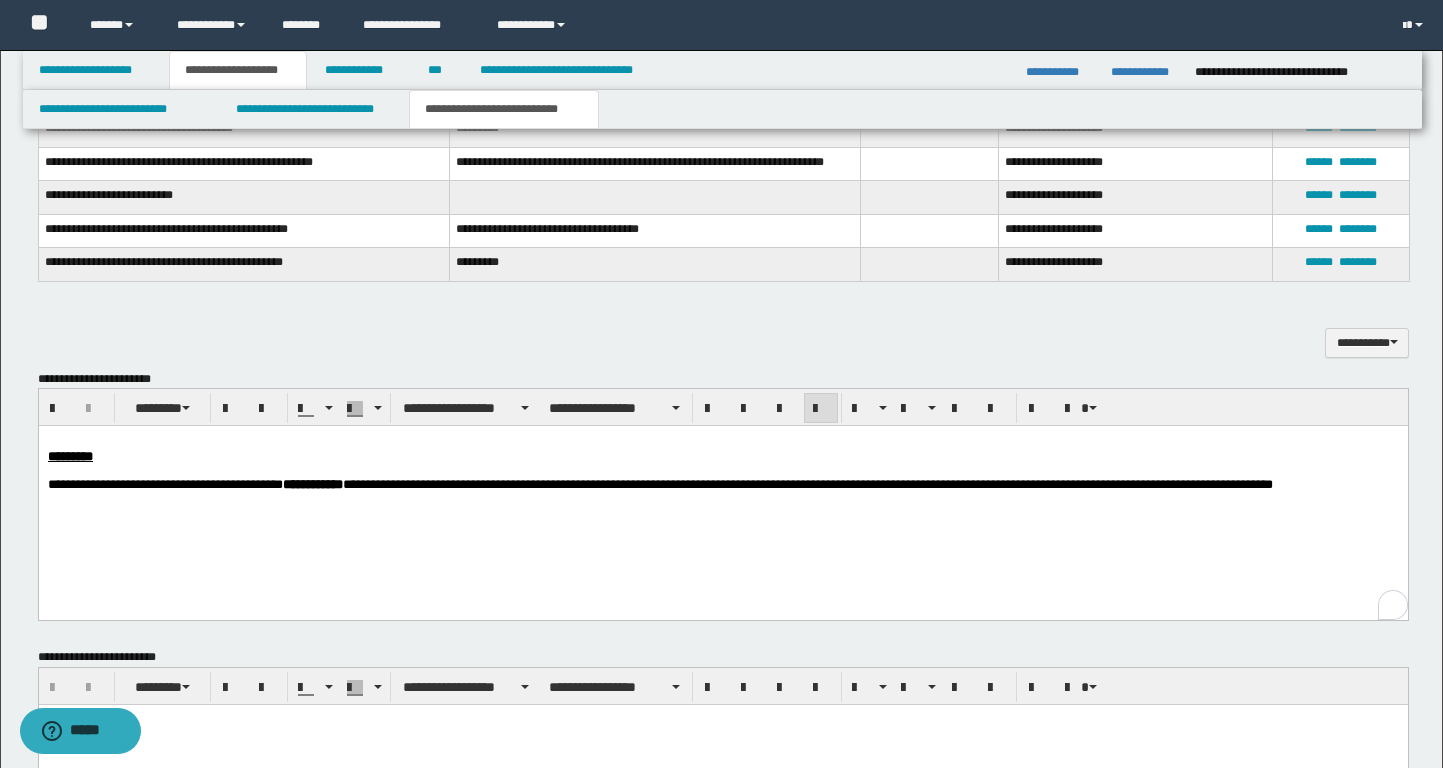 click on "**********" at bounding box center (659, 484) 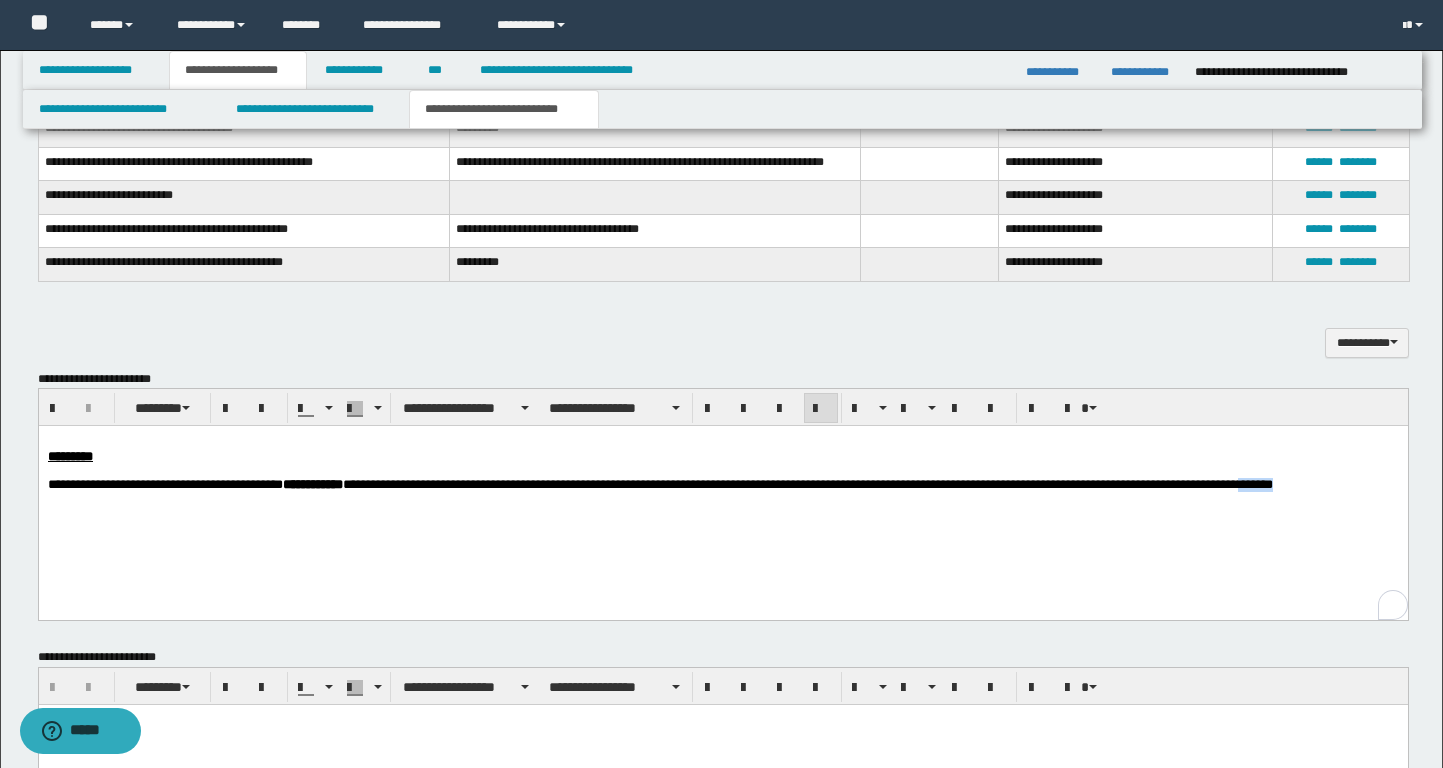 drag, startPoint x: 308, startPoint y: 504, endPoint x: 254, endPoint y: 505, distance: 54.00926 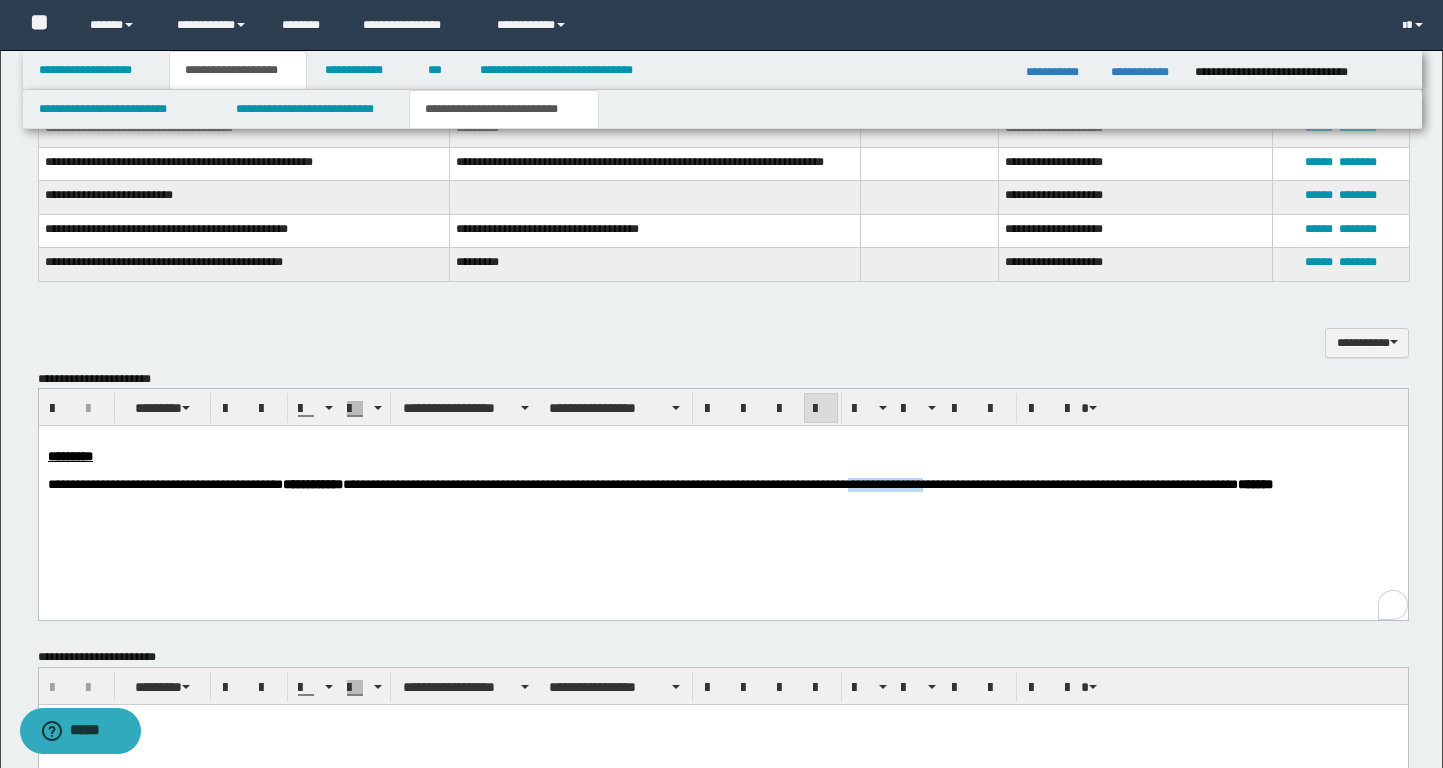 drag, startPoint x: 1099, startPoint y: 487, endPoint x: 1191, endPoint y: 481, distance: 92.19544 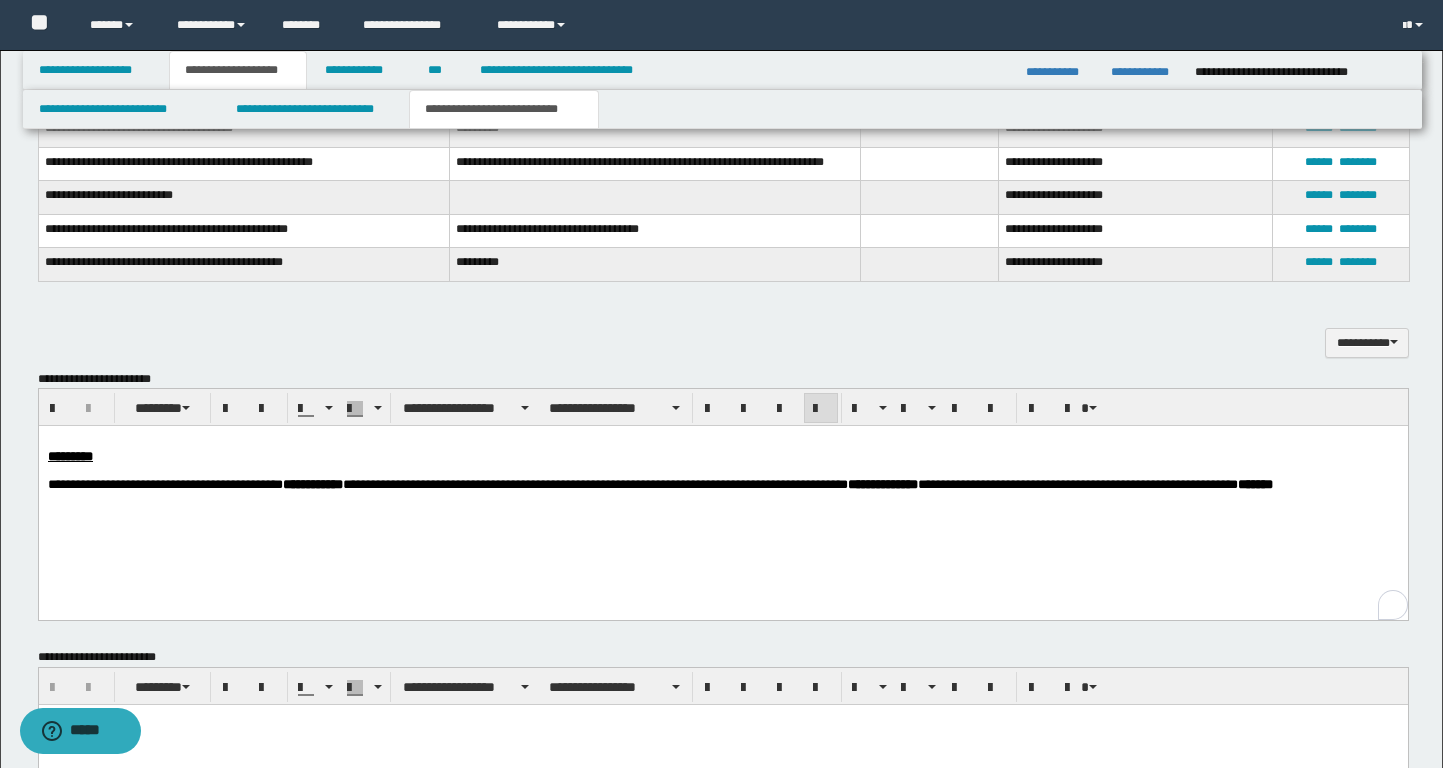 click on "**********" at bounding box center (659, 484) 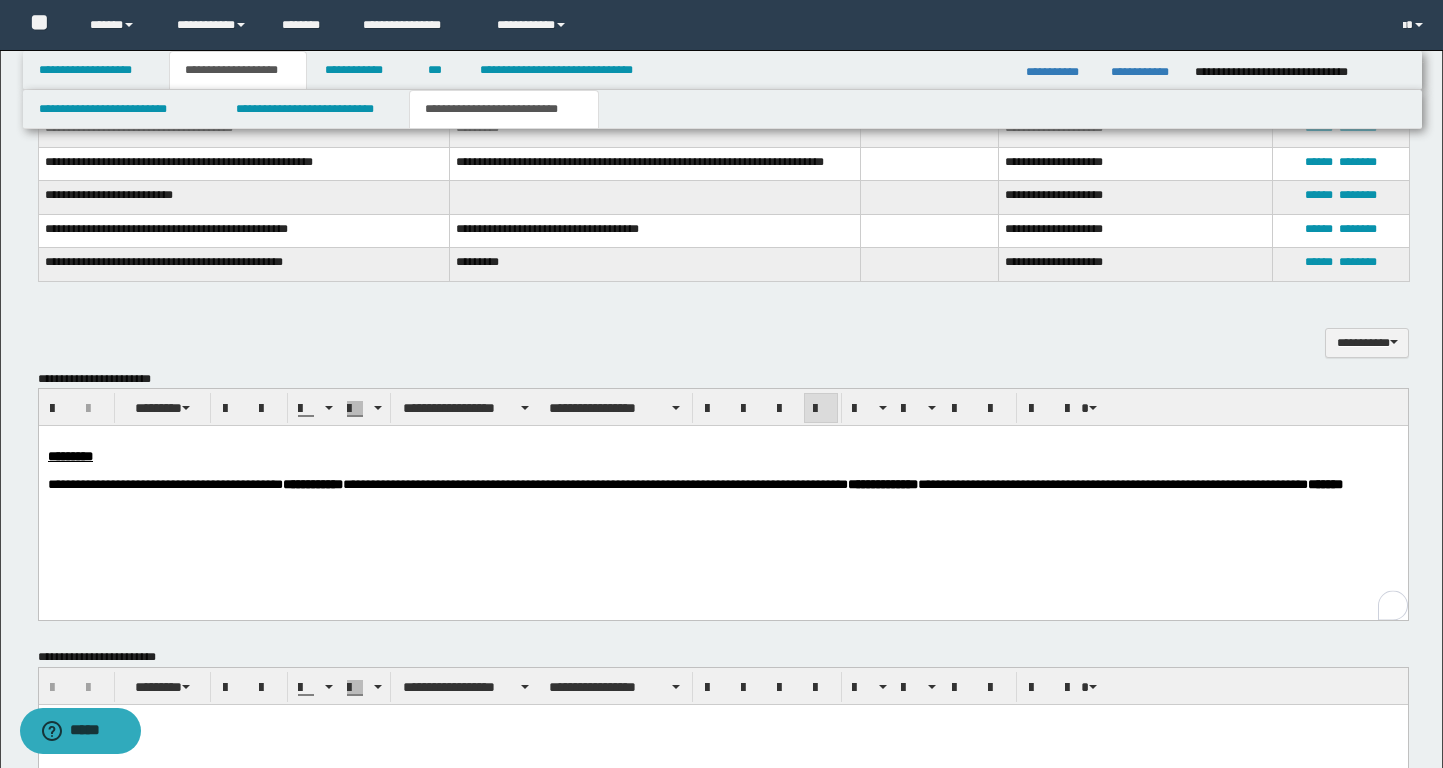 click on "**********" at bounding box center (694, 484) 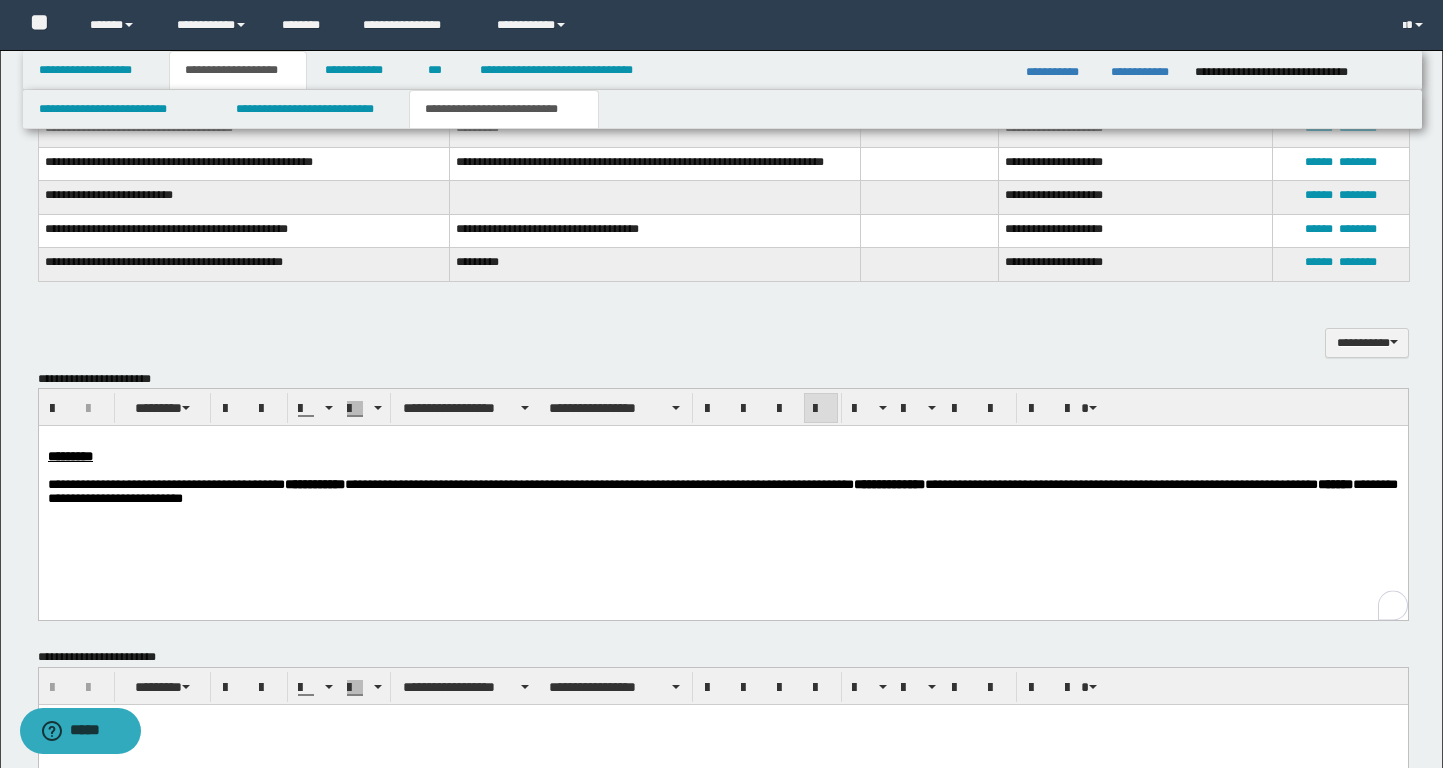 click on "**********" at bounding box center (722, 491) 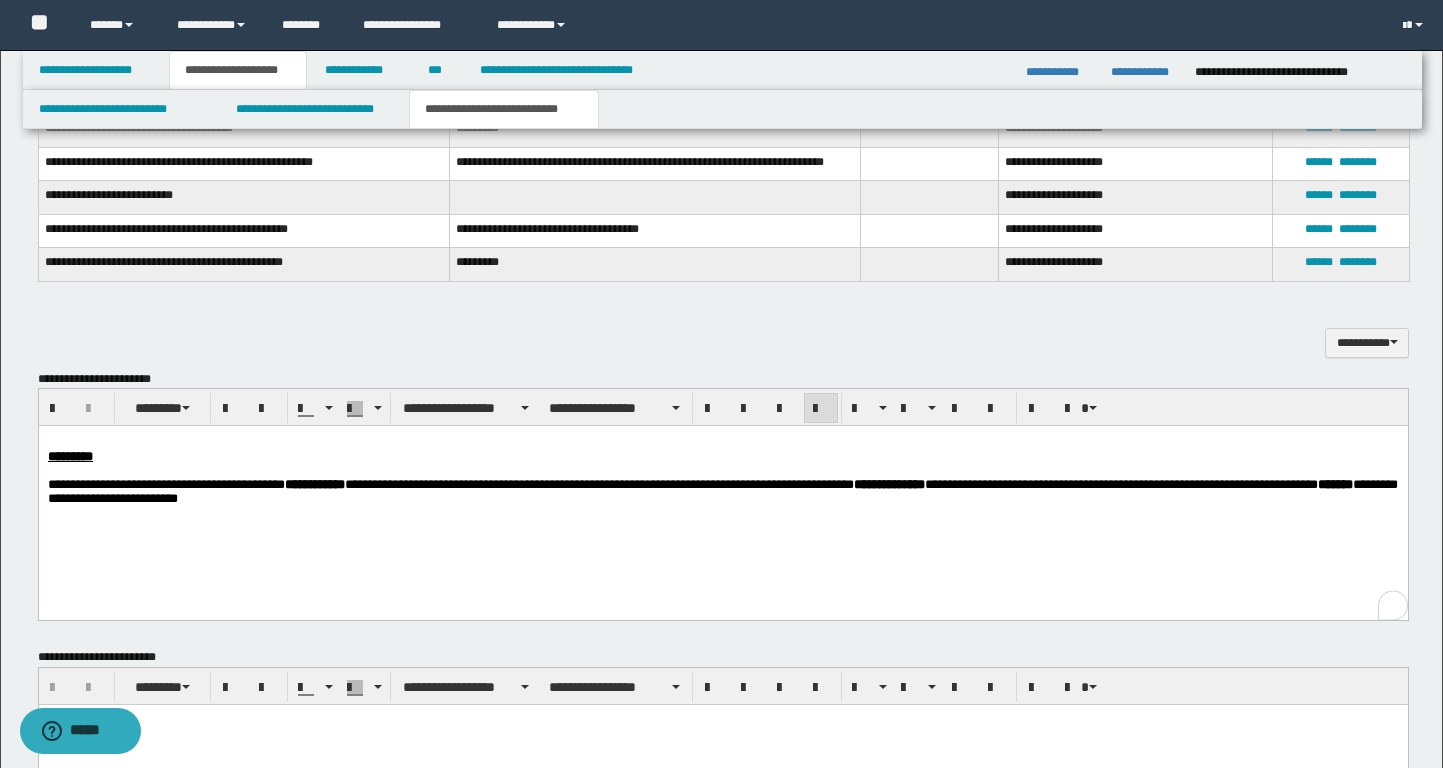 click on "**********" at bounding box center [722, 491] 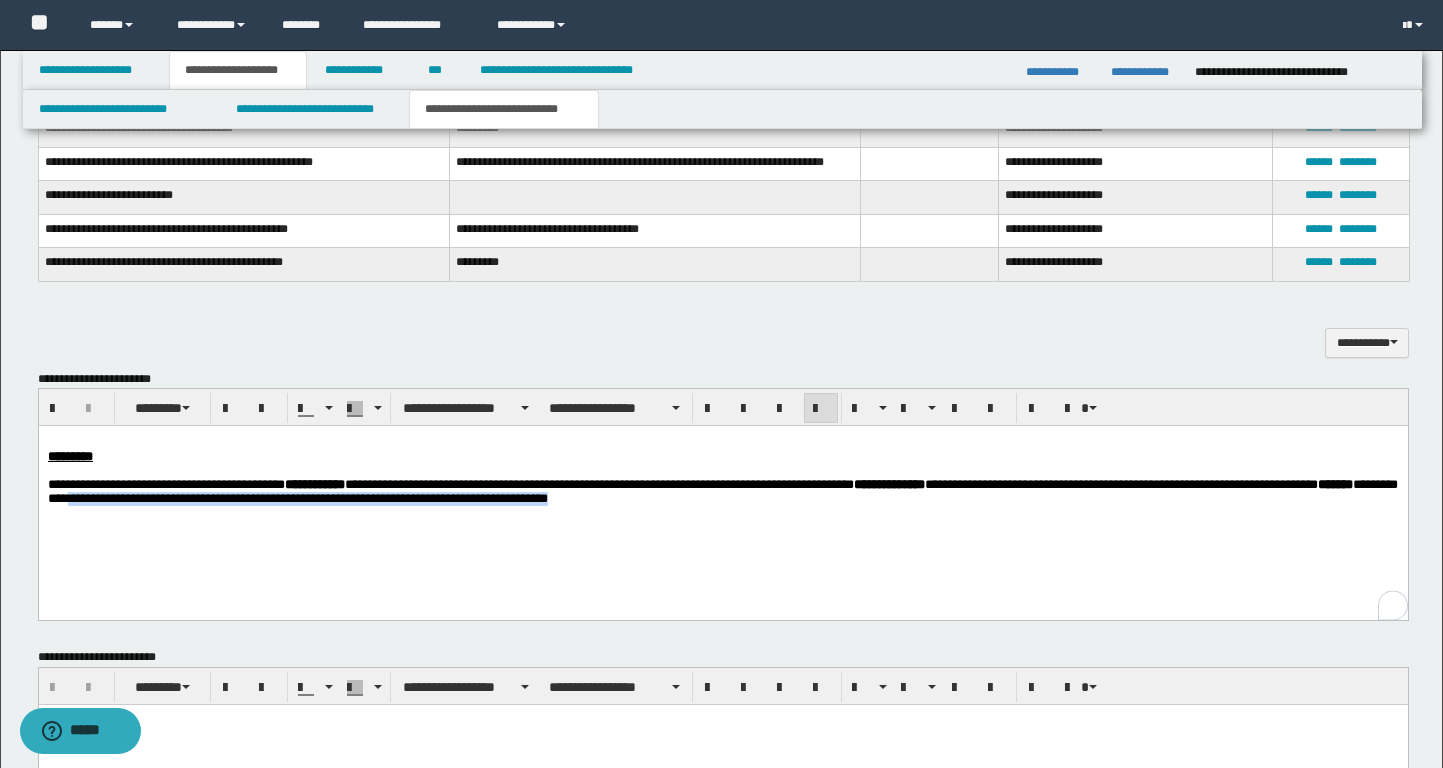 drag, startPoint x: 371, startPoint y: 507, endPoint x: 925, endPoint y: 509, distance: 554.0036 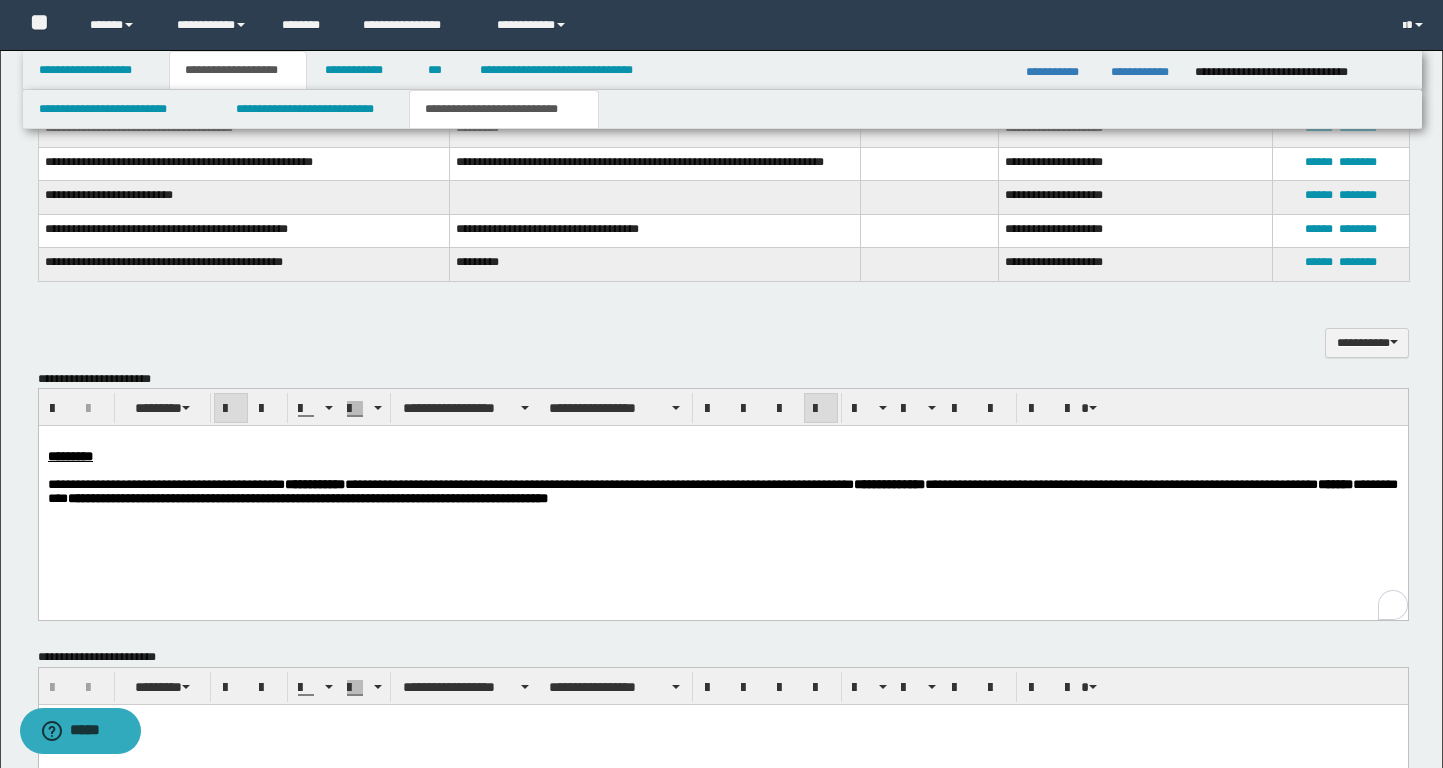 click on "**********" at bounding box center (722, 495) 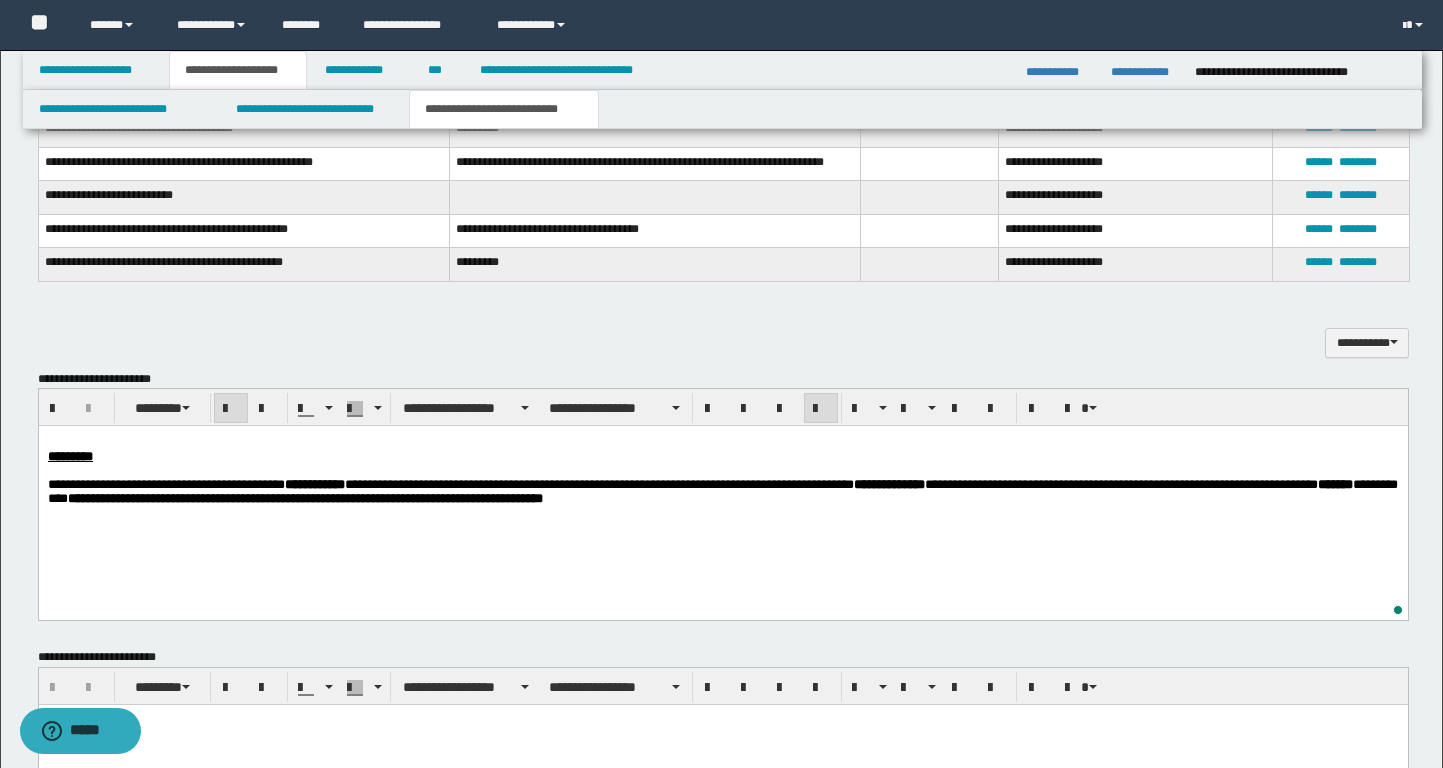 click on "**********" at bounding box center (722, 495) 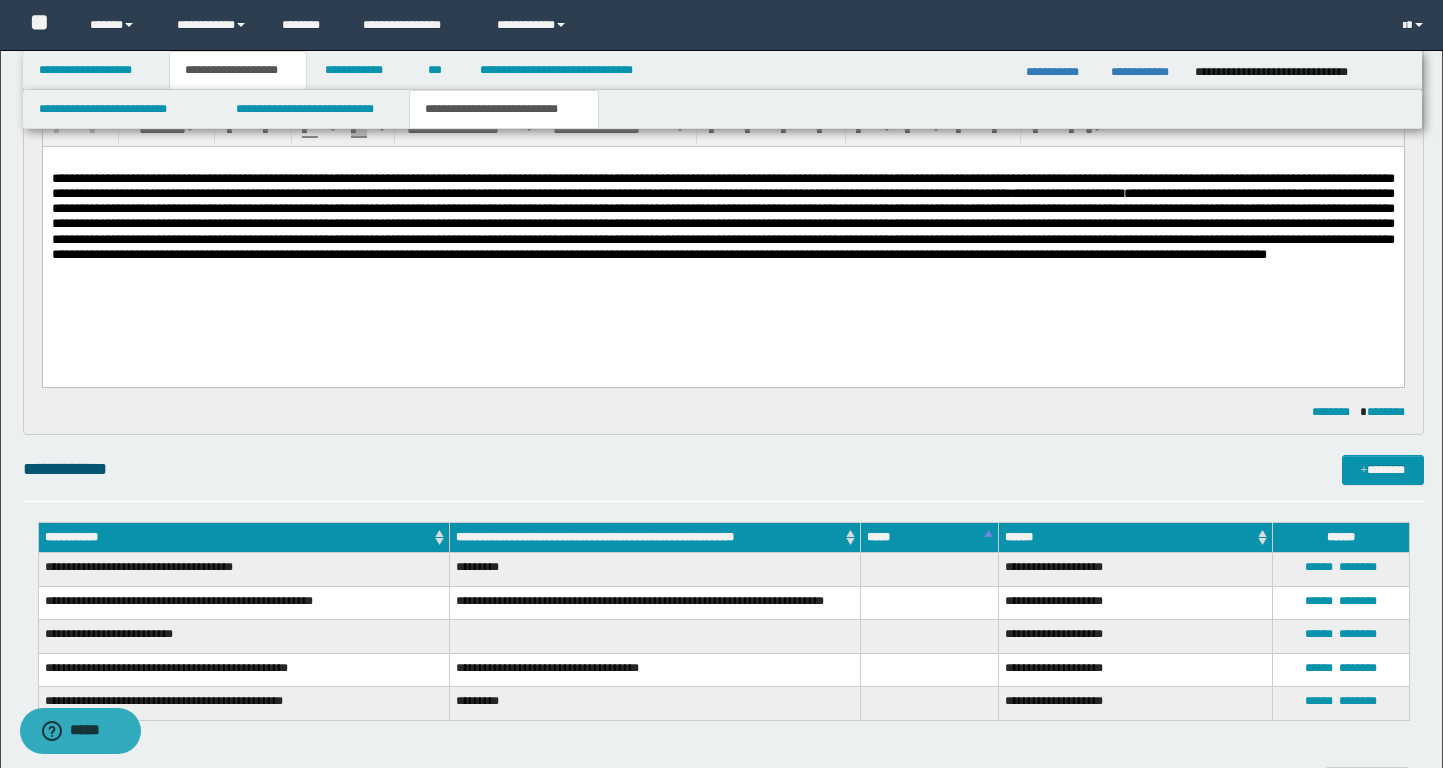scroll, scrollTop: 400, scrollLeft: 0, axis: vertical 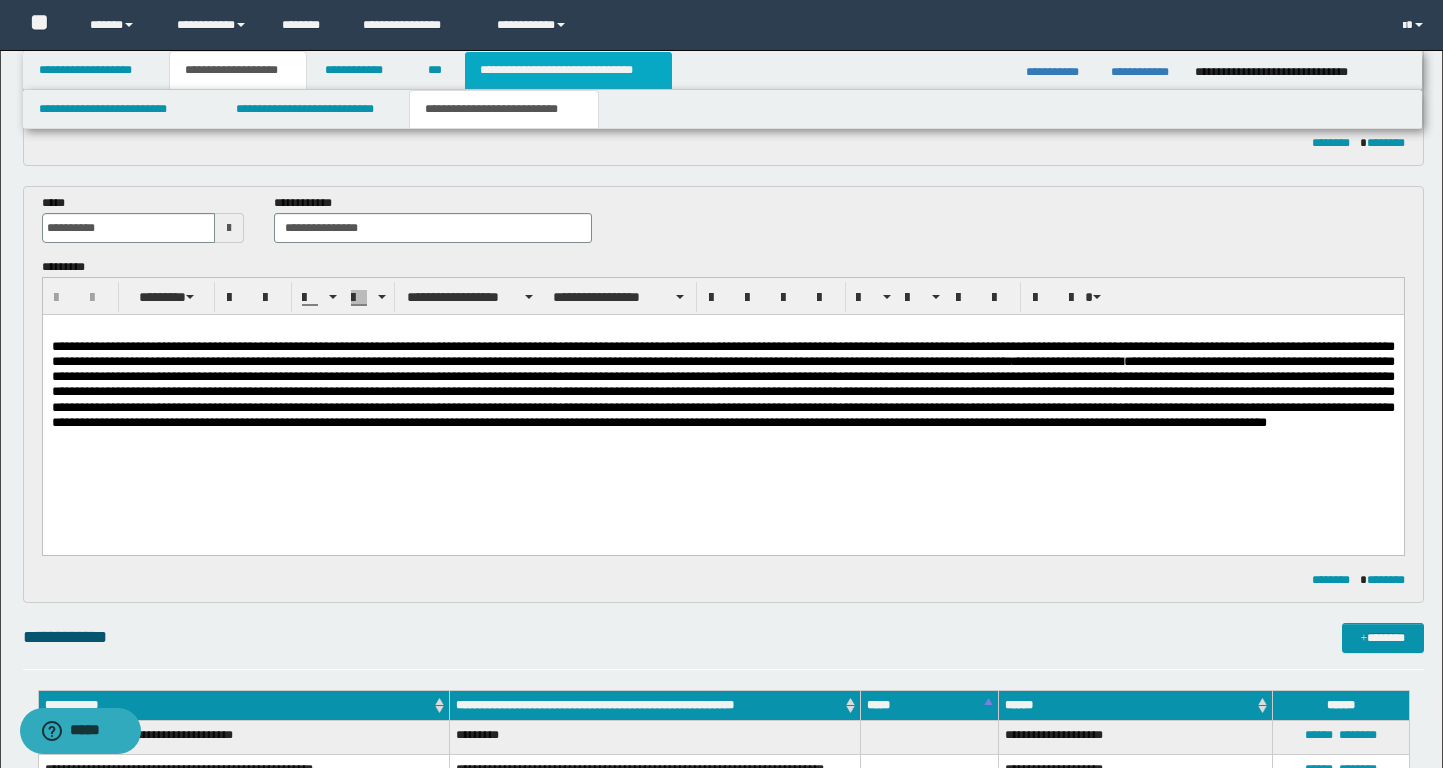 click on "**********" at bounding box center [568, 70] 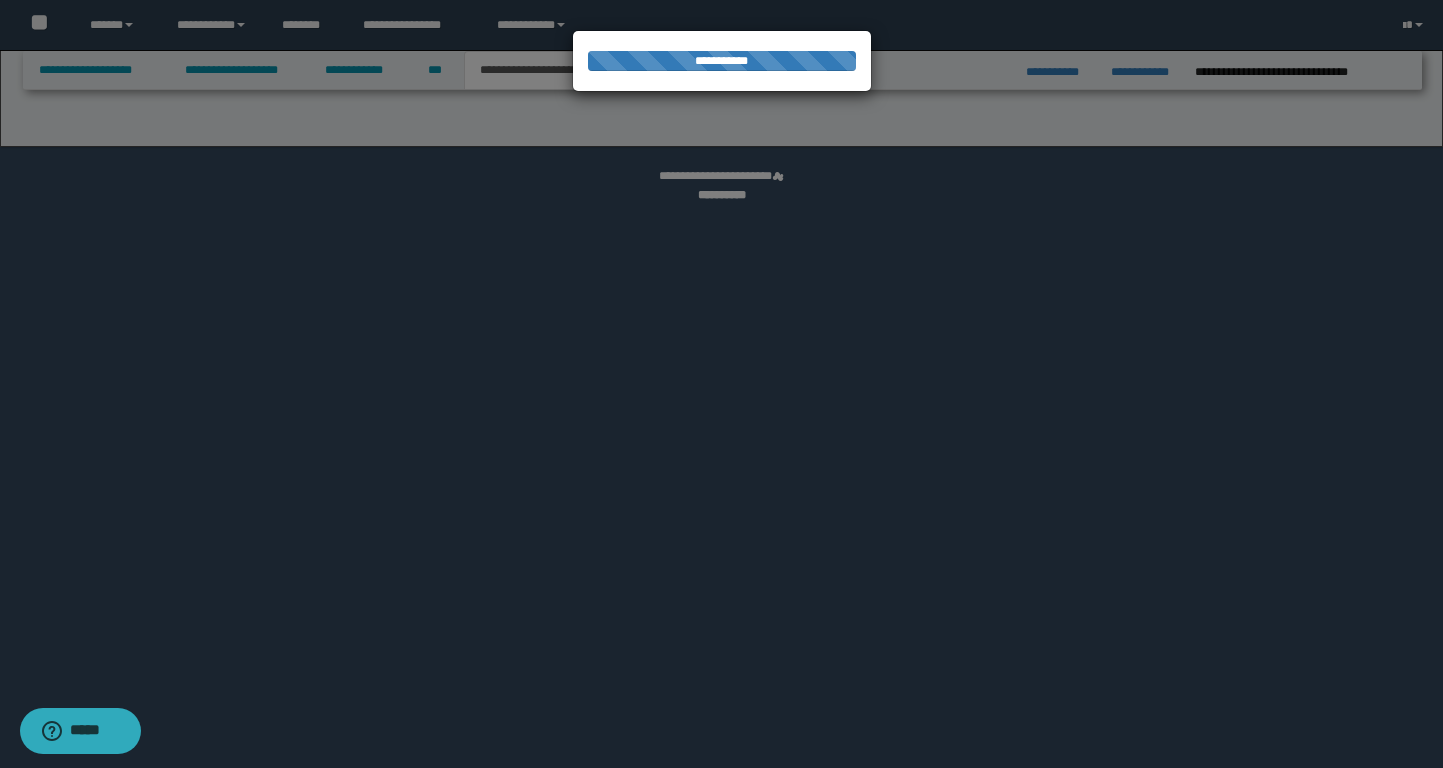 select on "*" 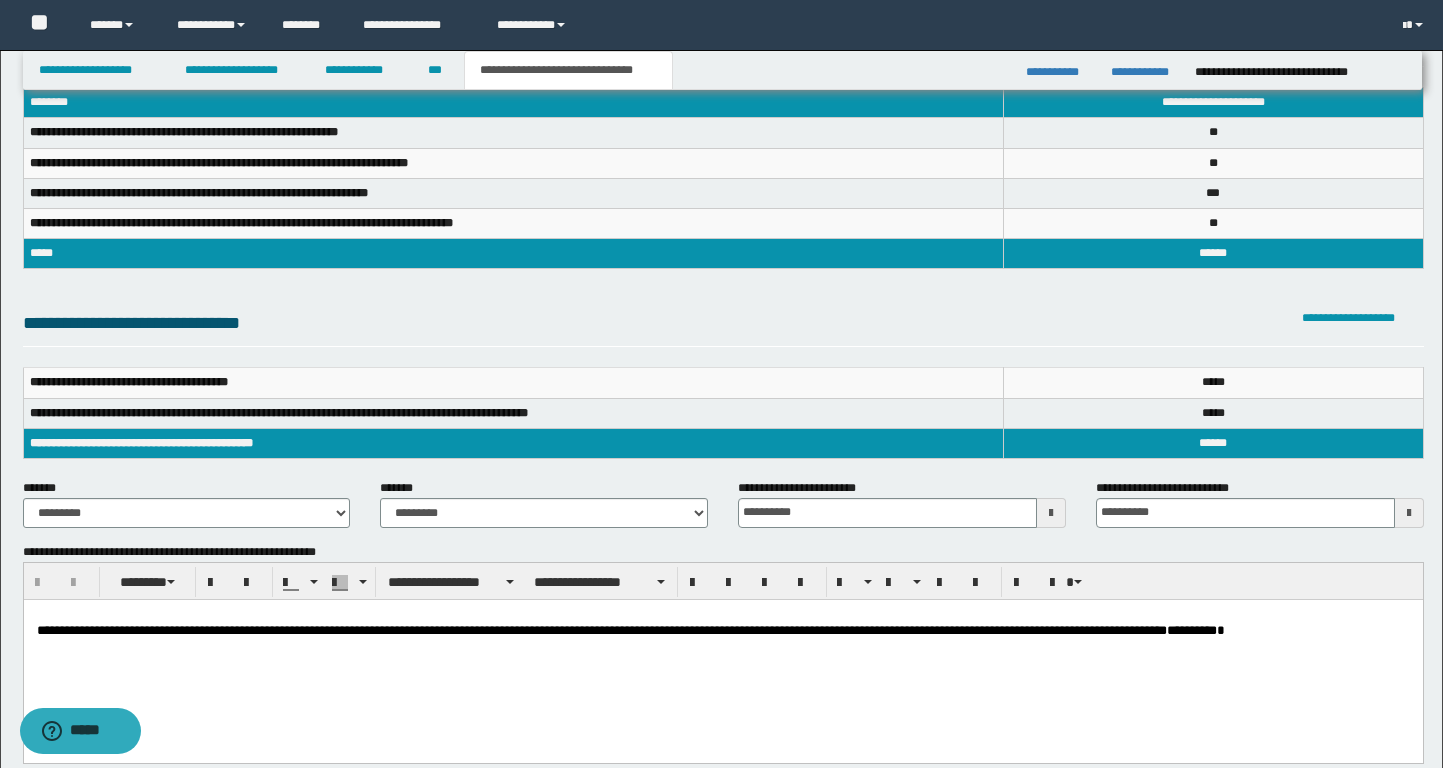 scroll, scrollTop: 103, scrollLeft: 0, axis: vertical 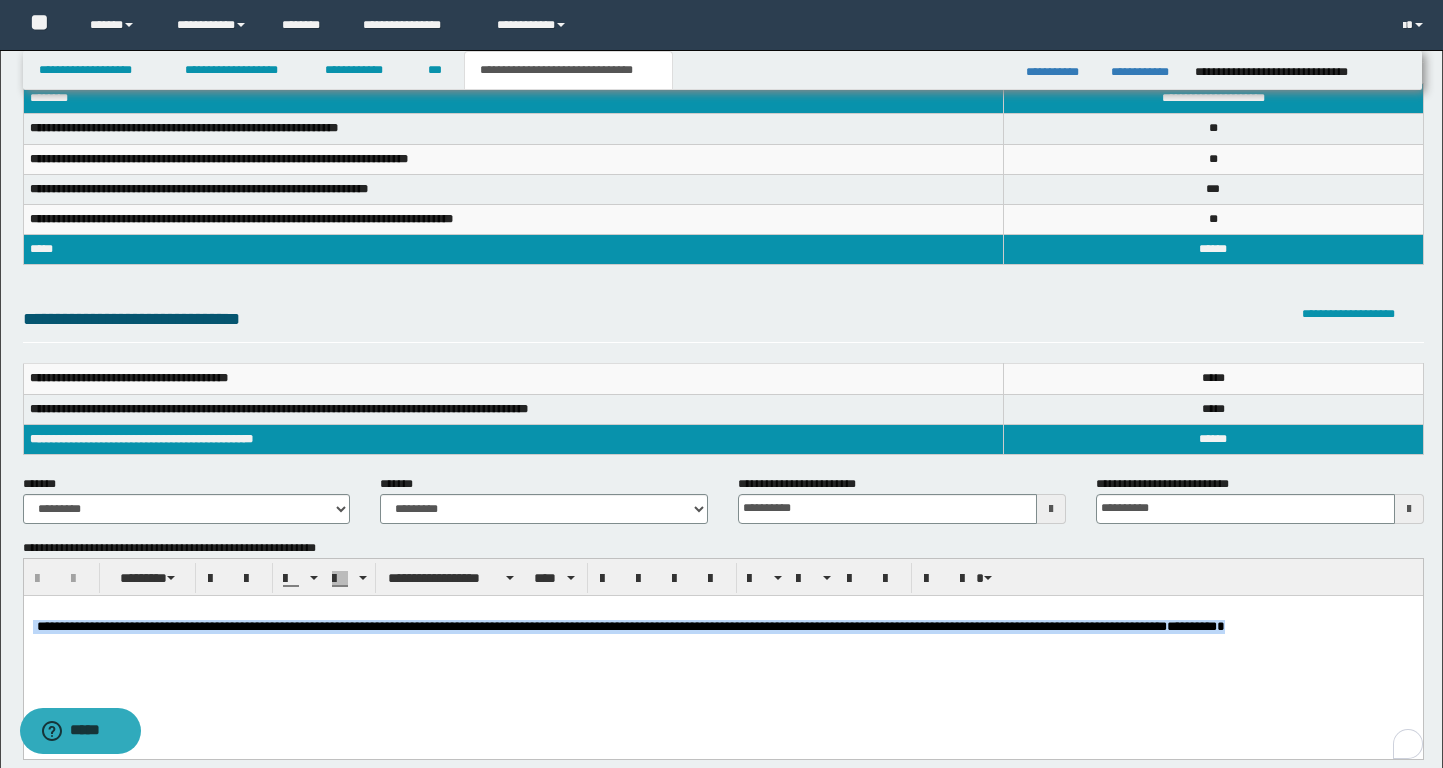 drag, startPoint x: 267, startPoint y: 650, endPoint x: 0, endPoint y: 622, distance: 268.46414 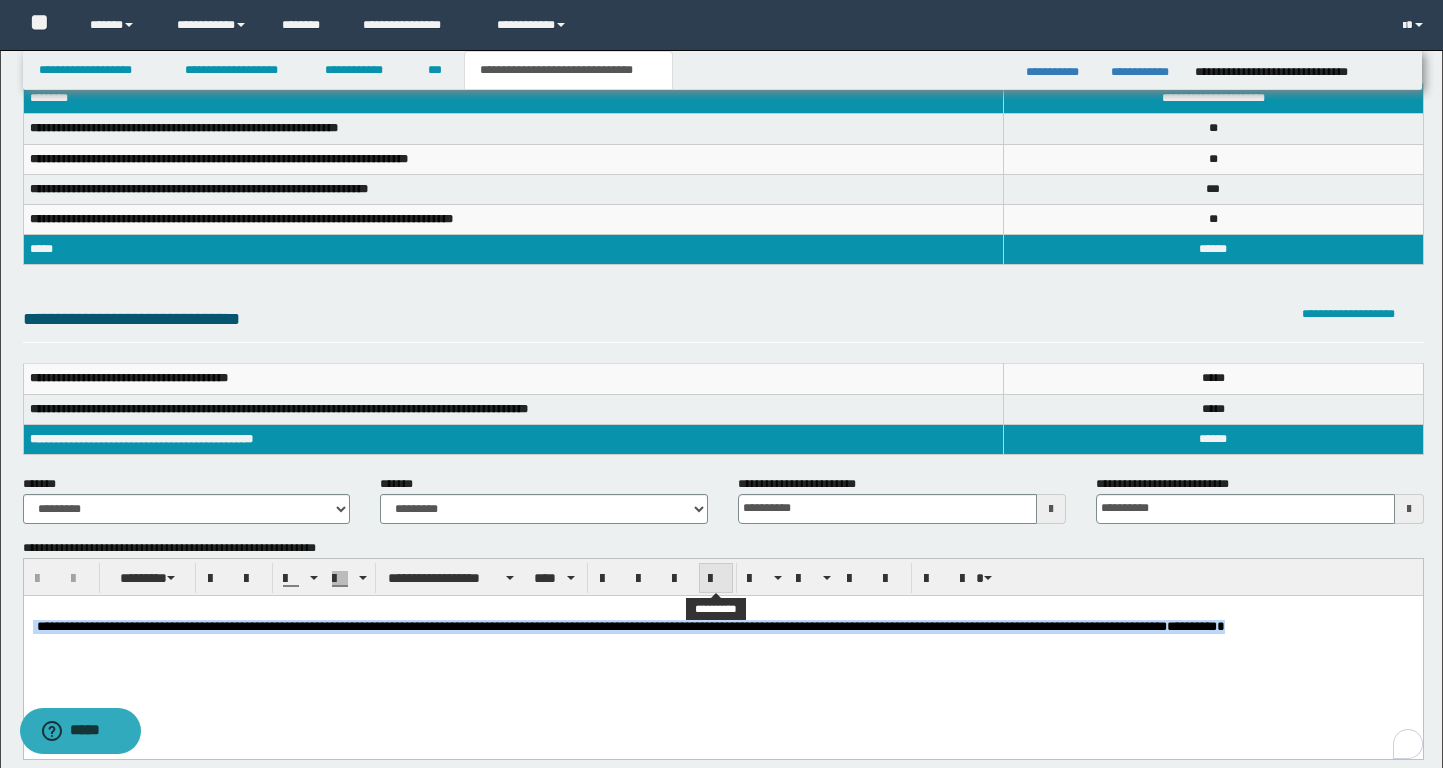 click at bounding box center (716, 579) 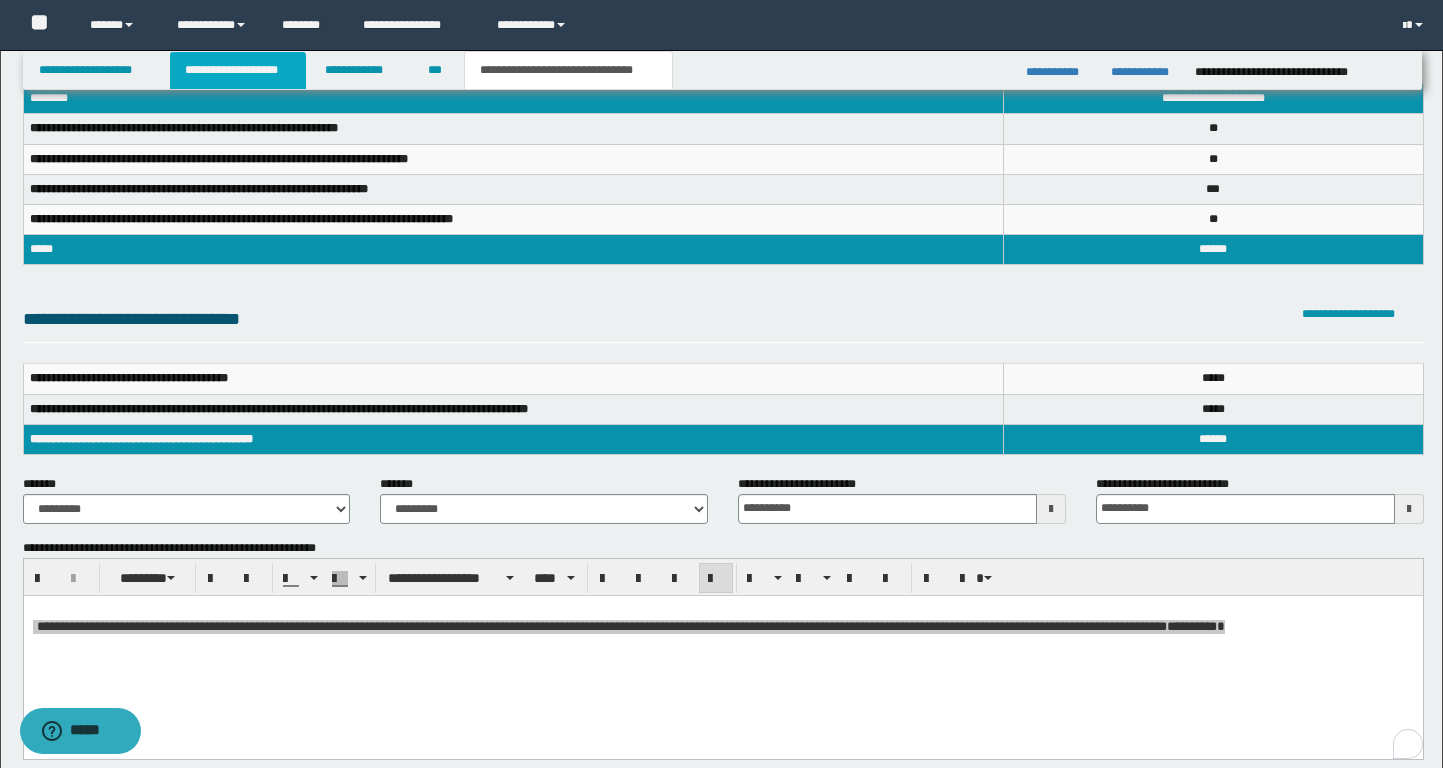click on "**********" at bounding box center [238, 70] 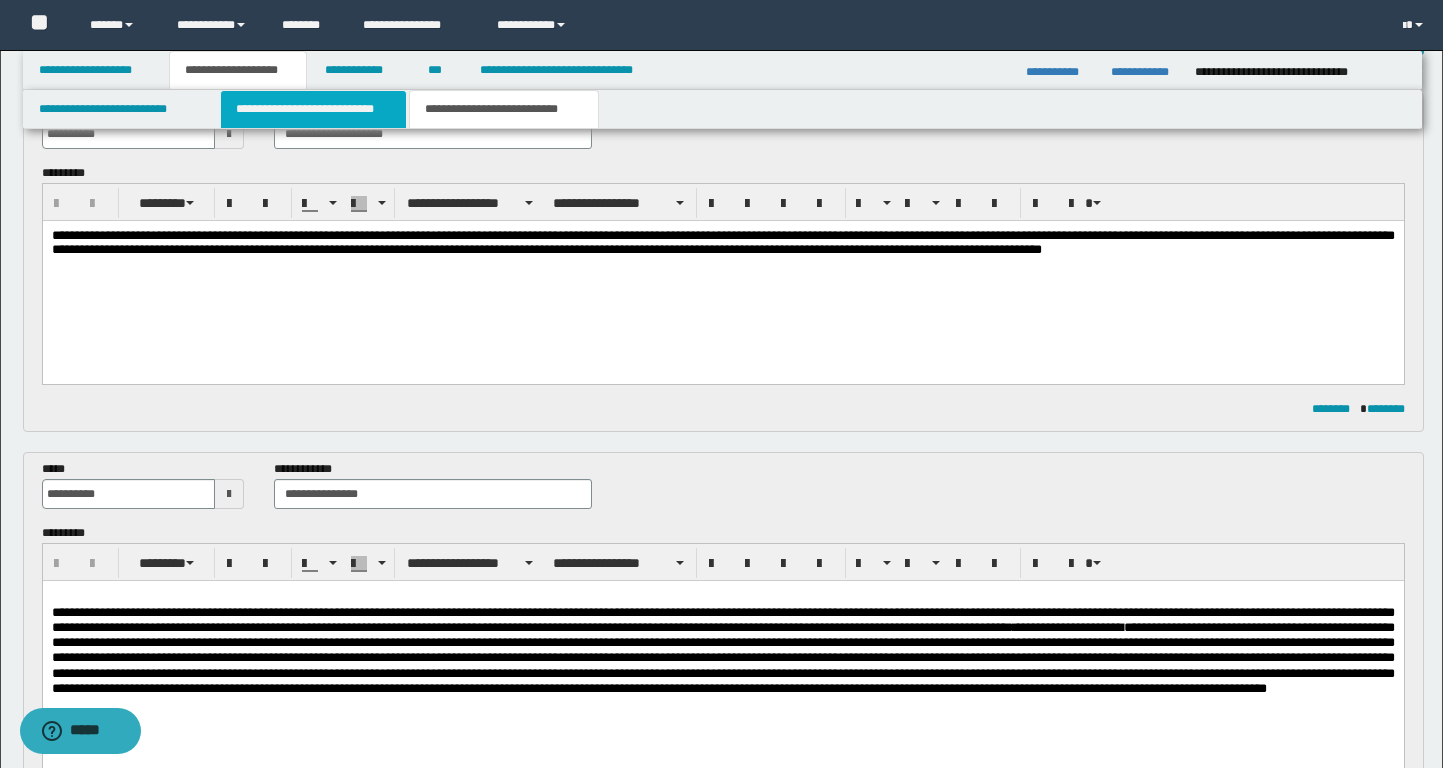 click on "**********" at bounding box center [314, 109] 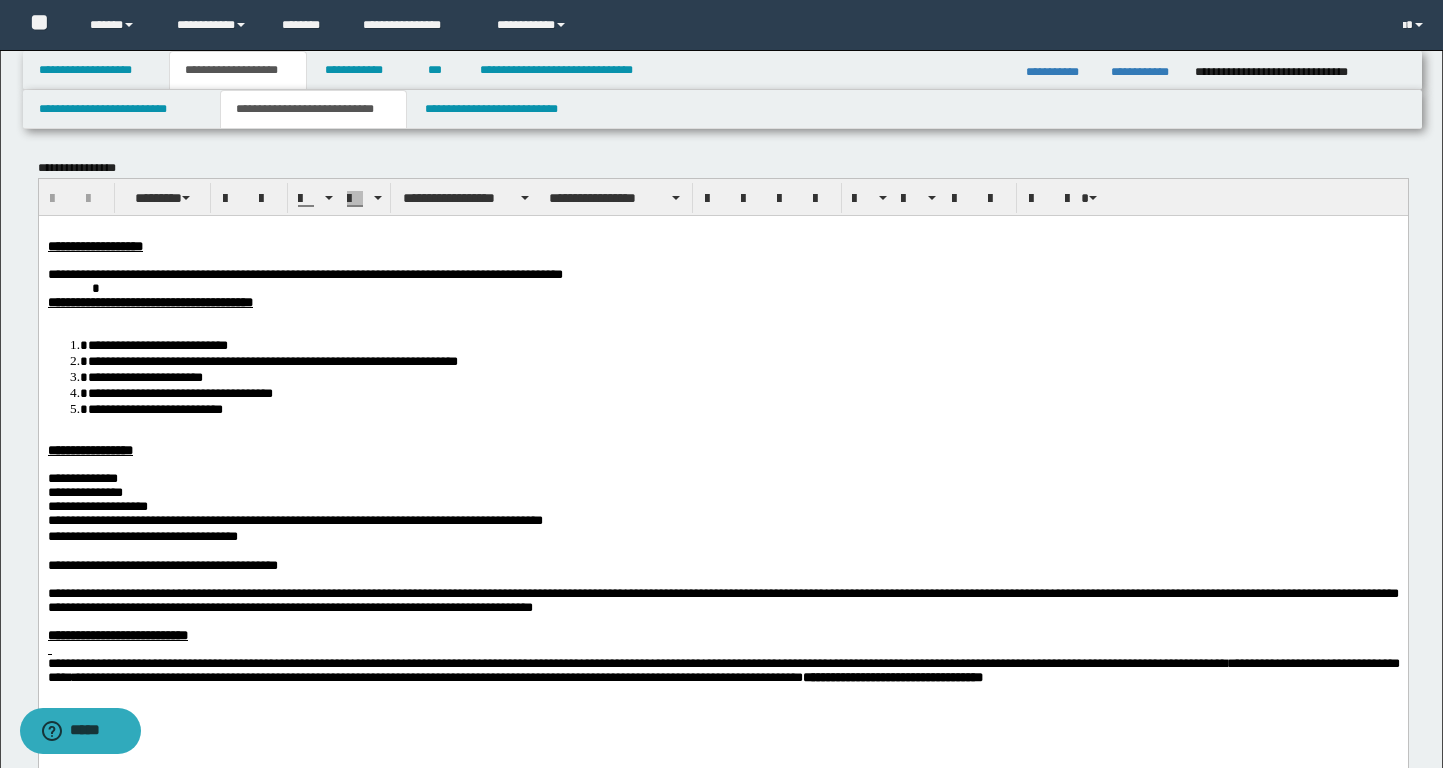 scroll, scrollTop: 10, scrollLeft: 0, axis: vertical 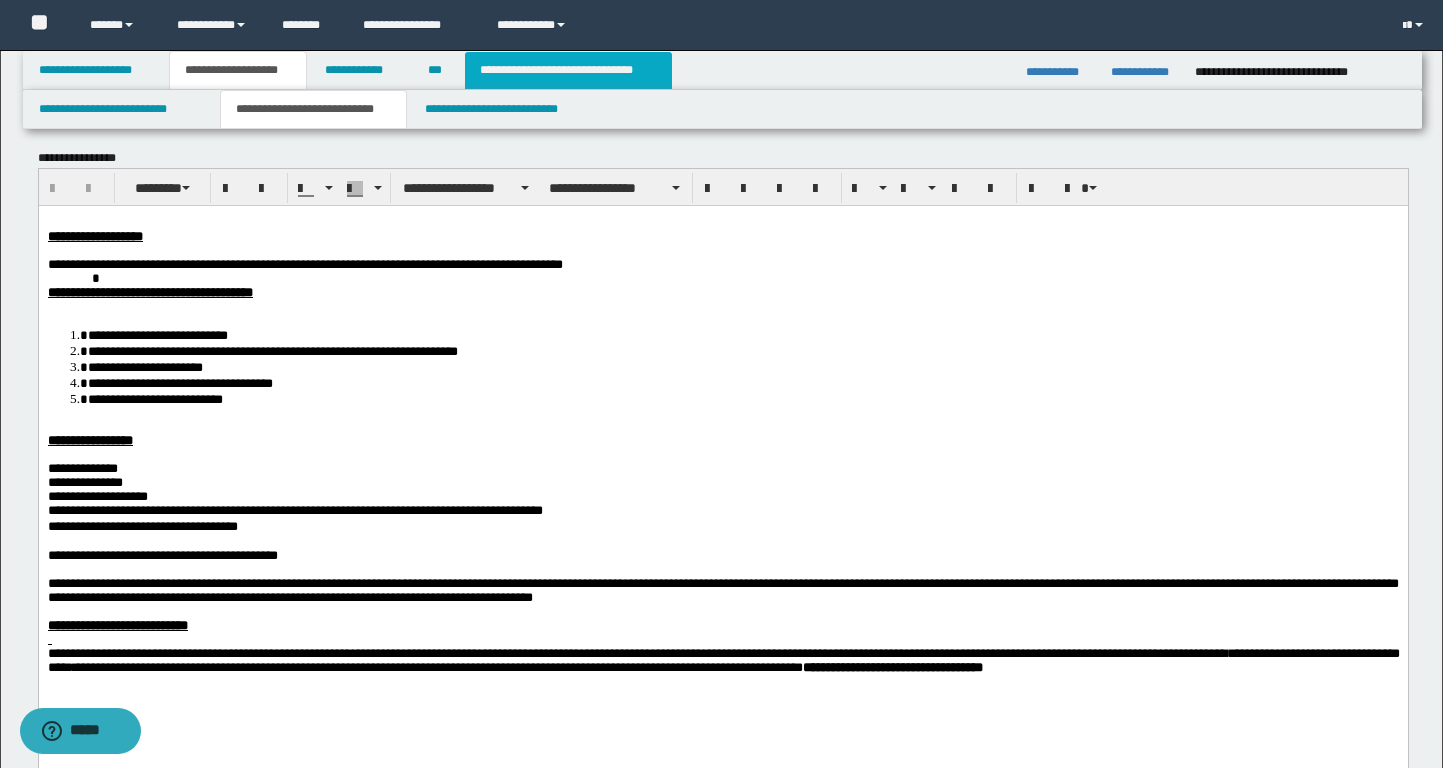 click on "**********" at bounding box center [568, 70] 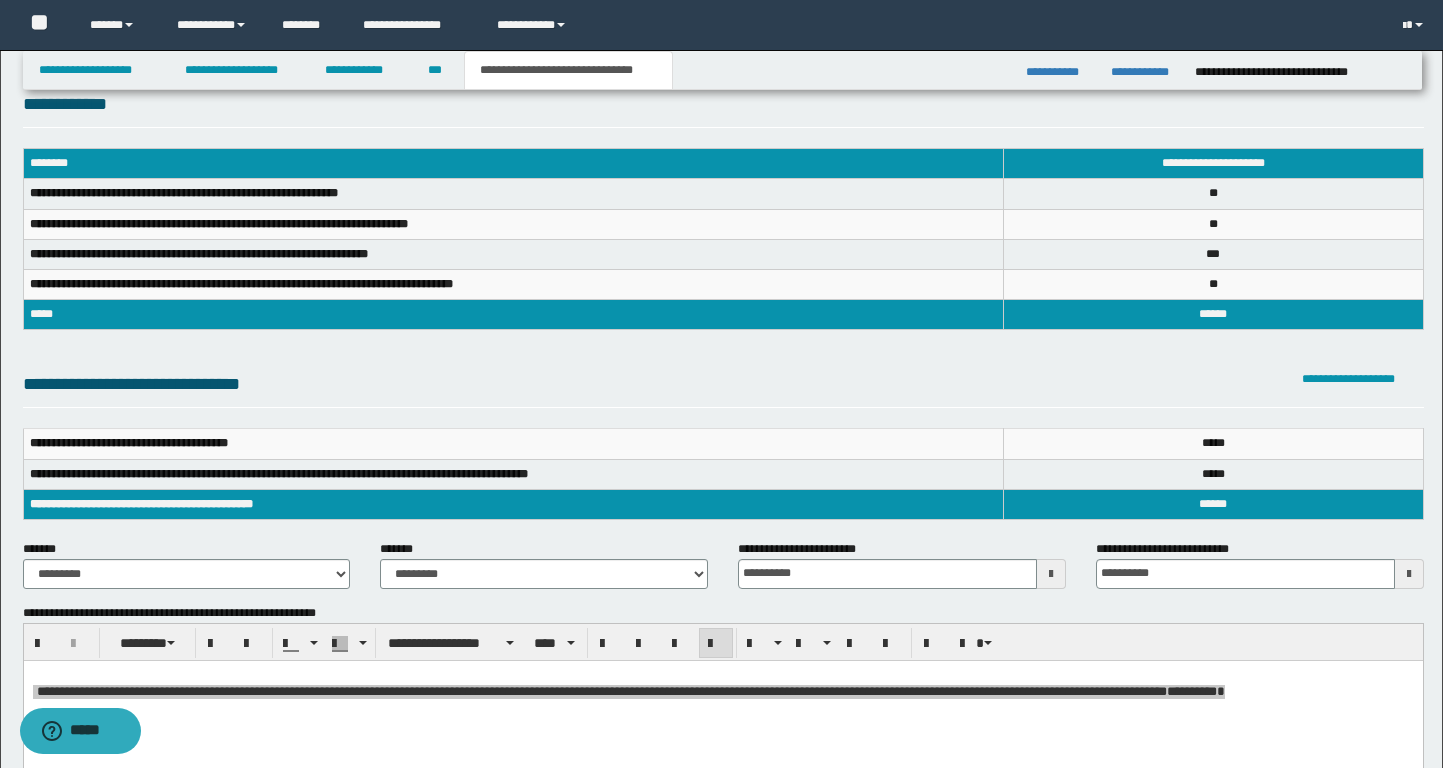 scroll, scrollTop: 0, scrollLeft: 0, axis: both 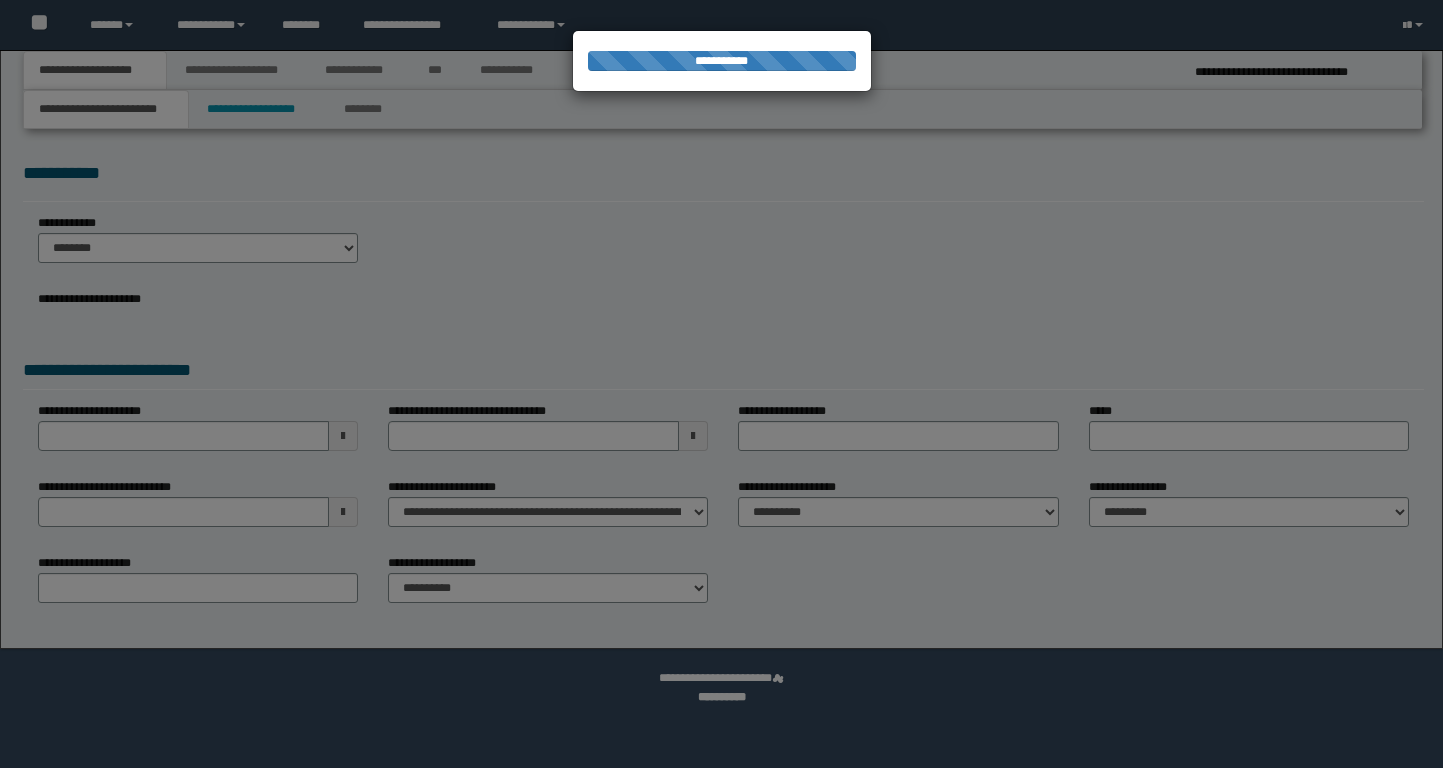 select on "*" 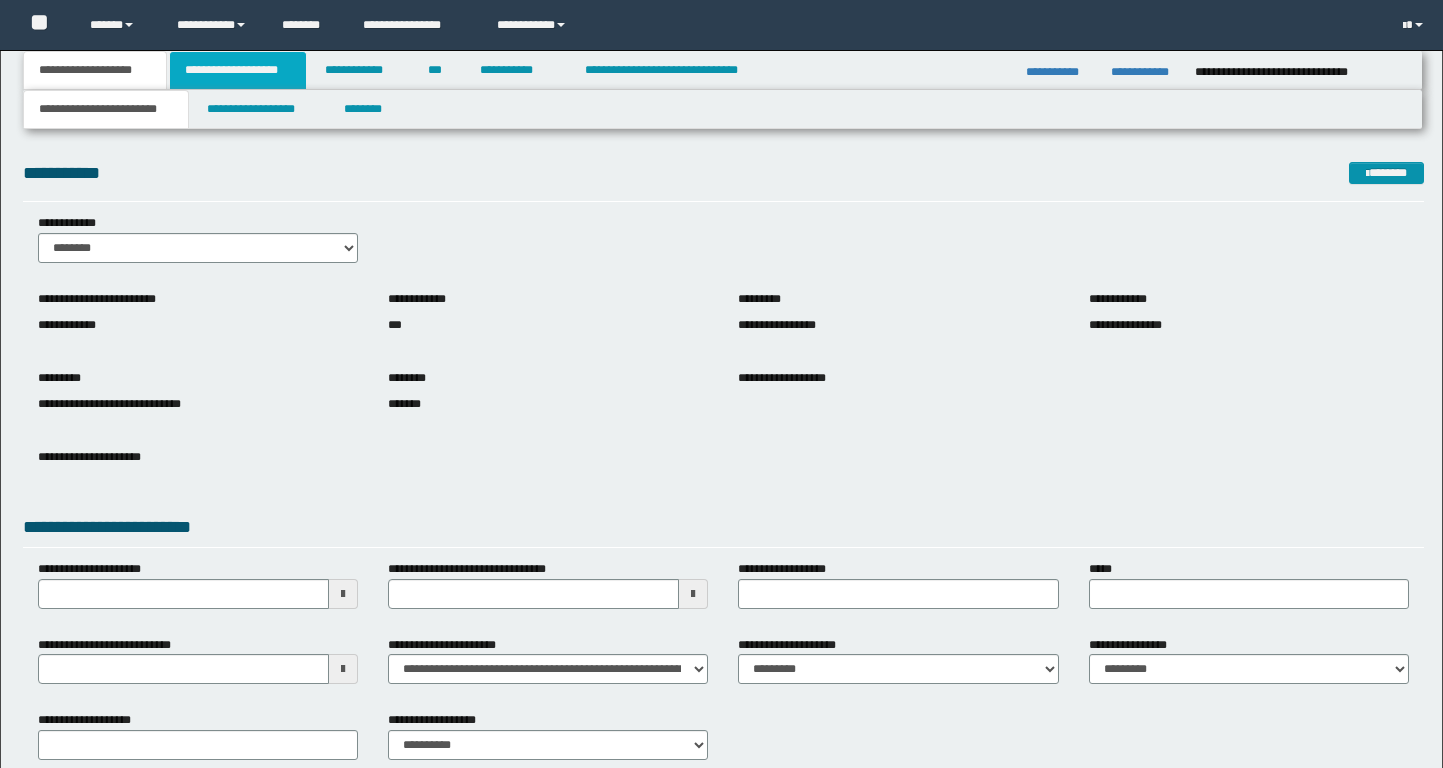 scroll, scrollTop: 0, scrollLeft: 0, axis: both 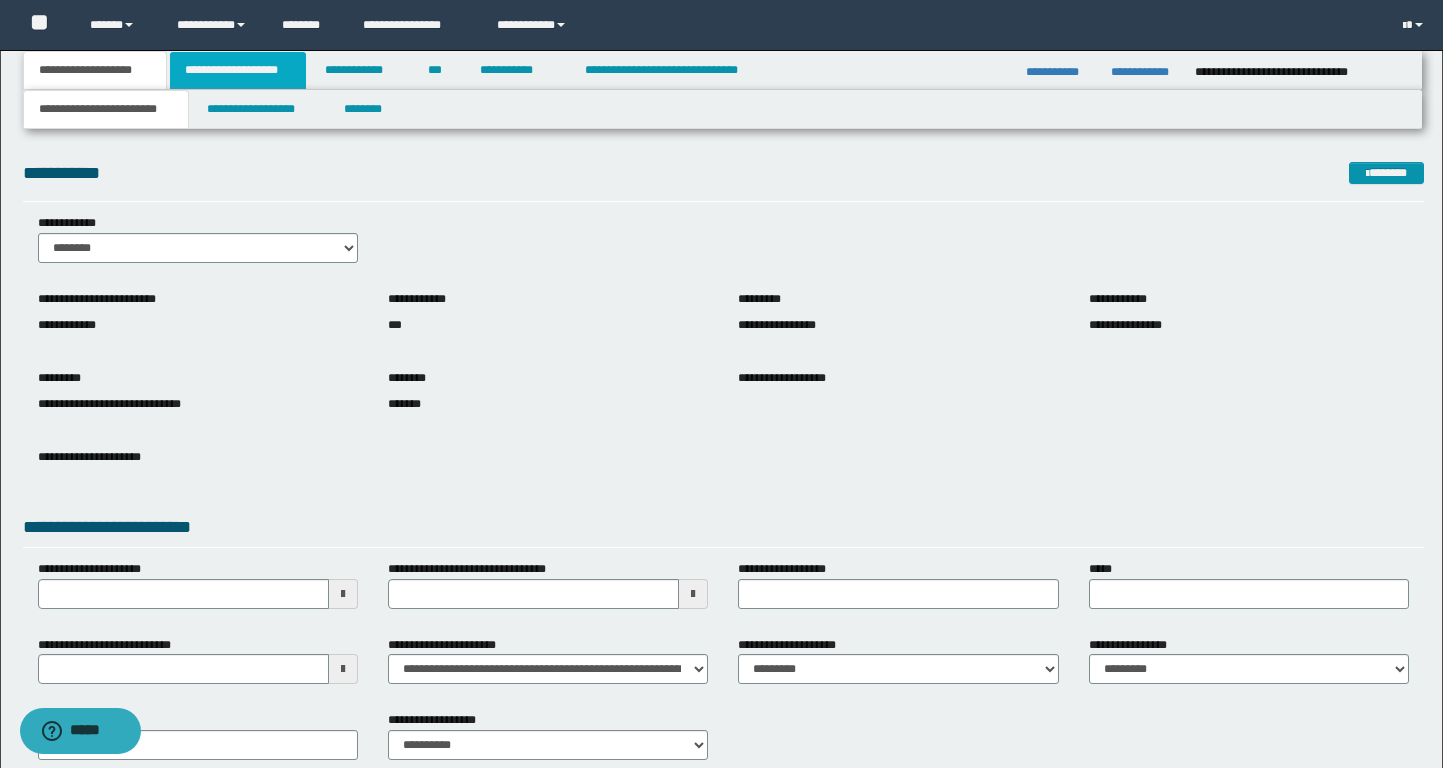 click on "**********" at bounding box center [238, 70] 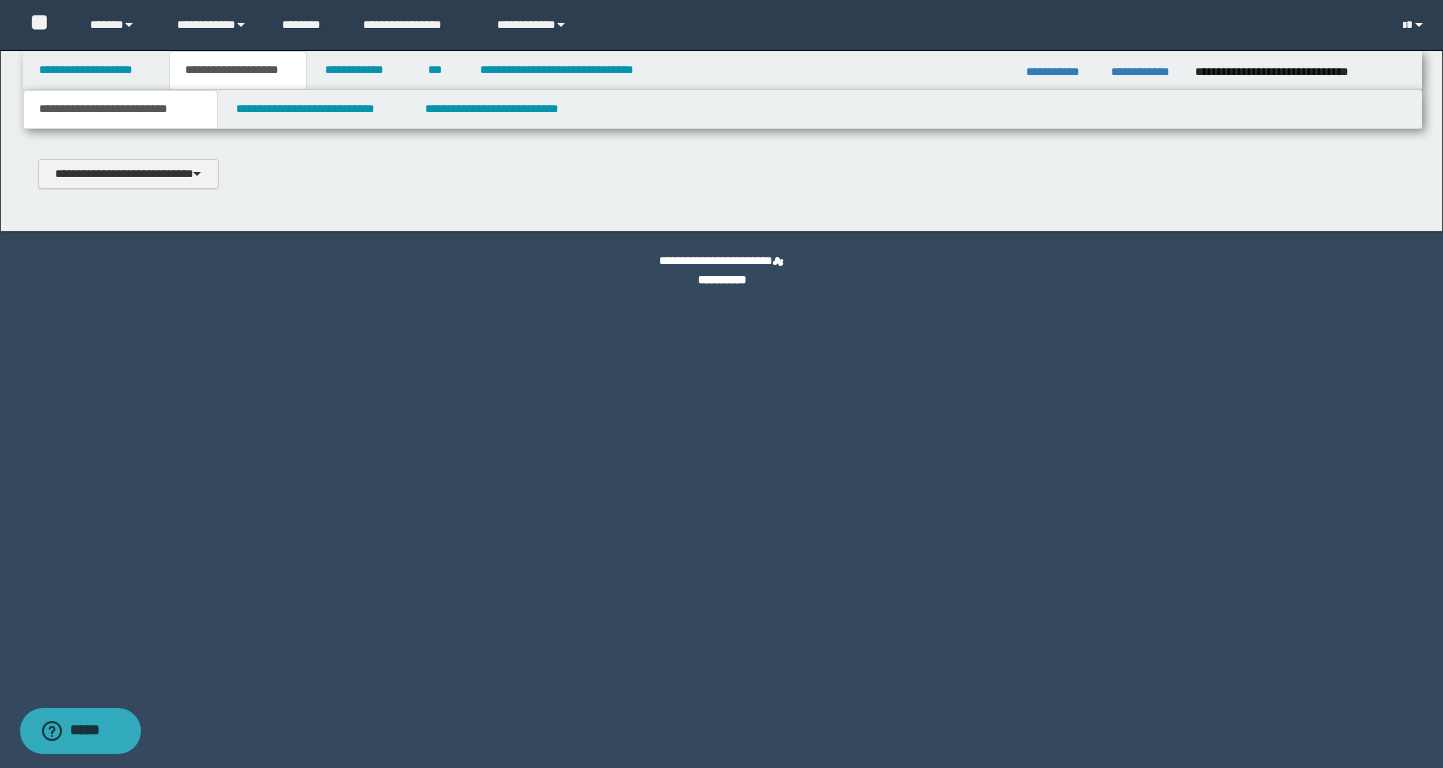scroll, scrollTop: 0, scrollLeft: 0, axis: both 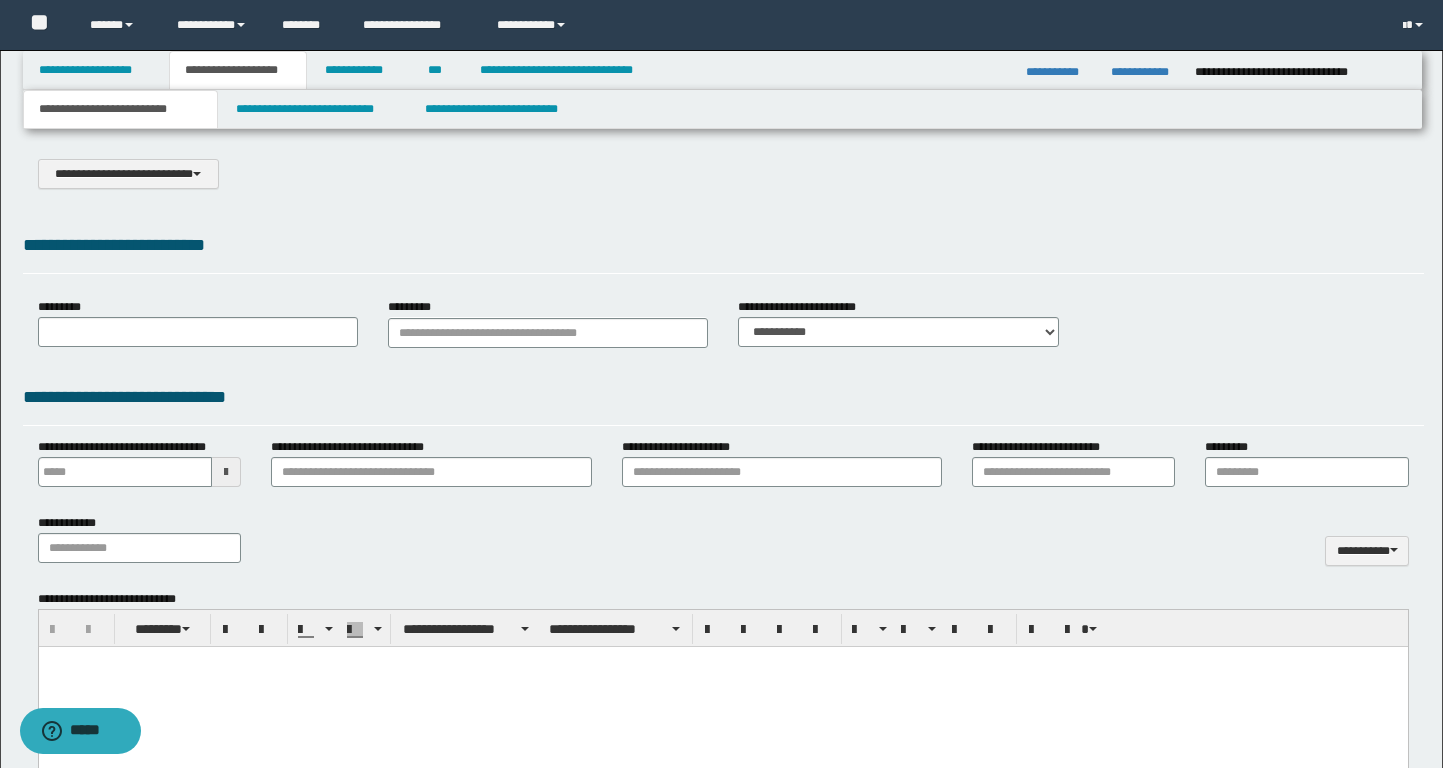 type on "**********" 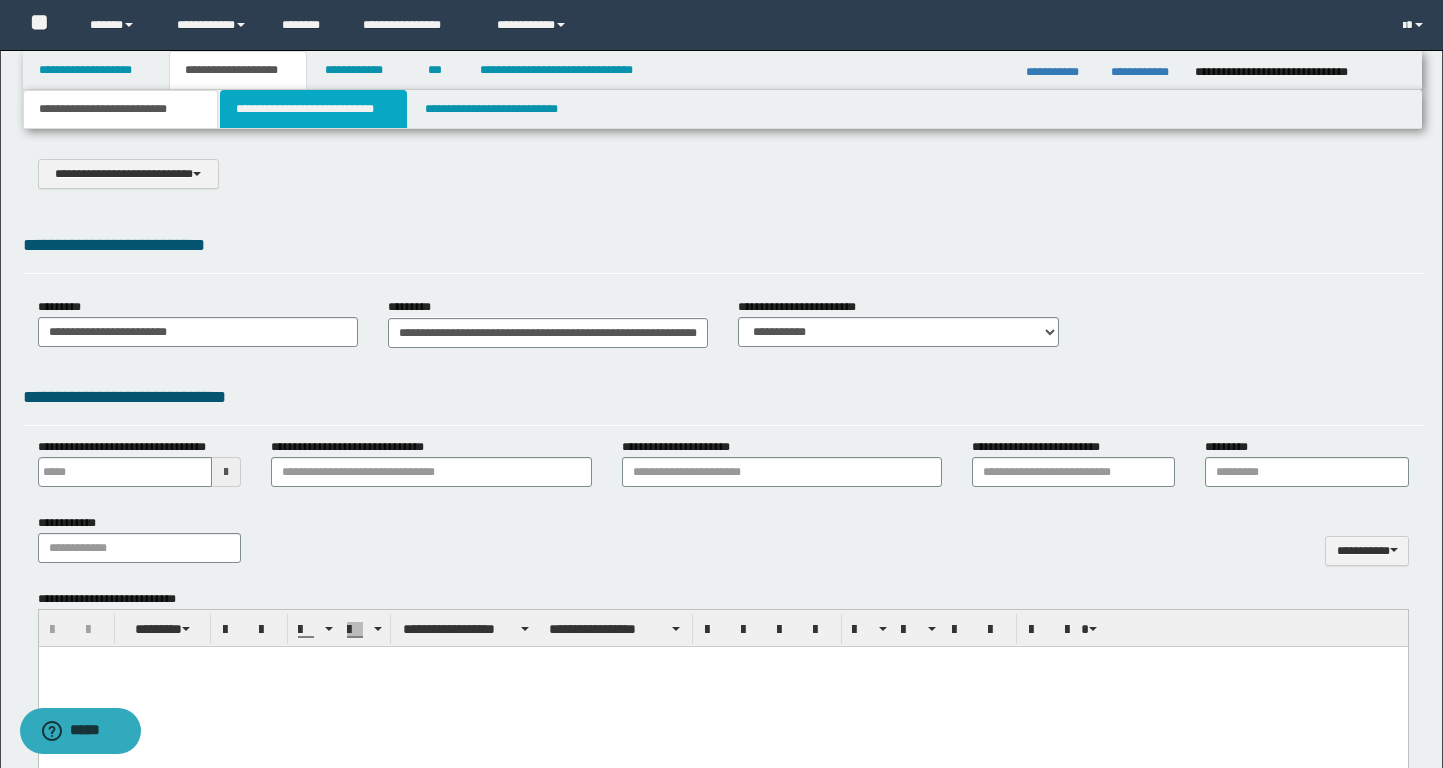 click on "**********" at bounding box center [314, 109] 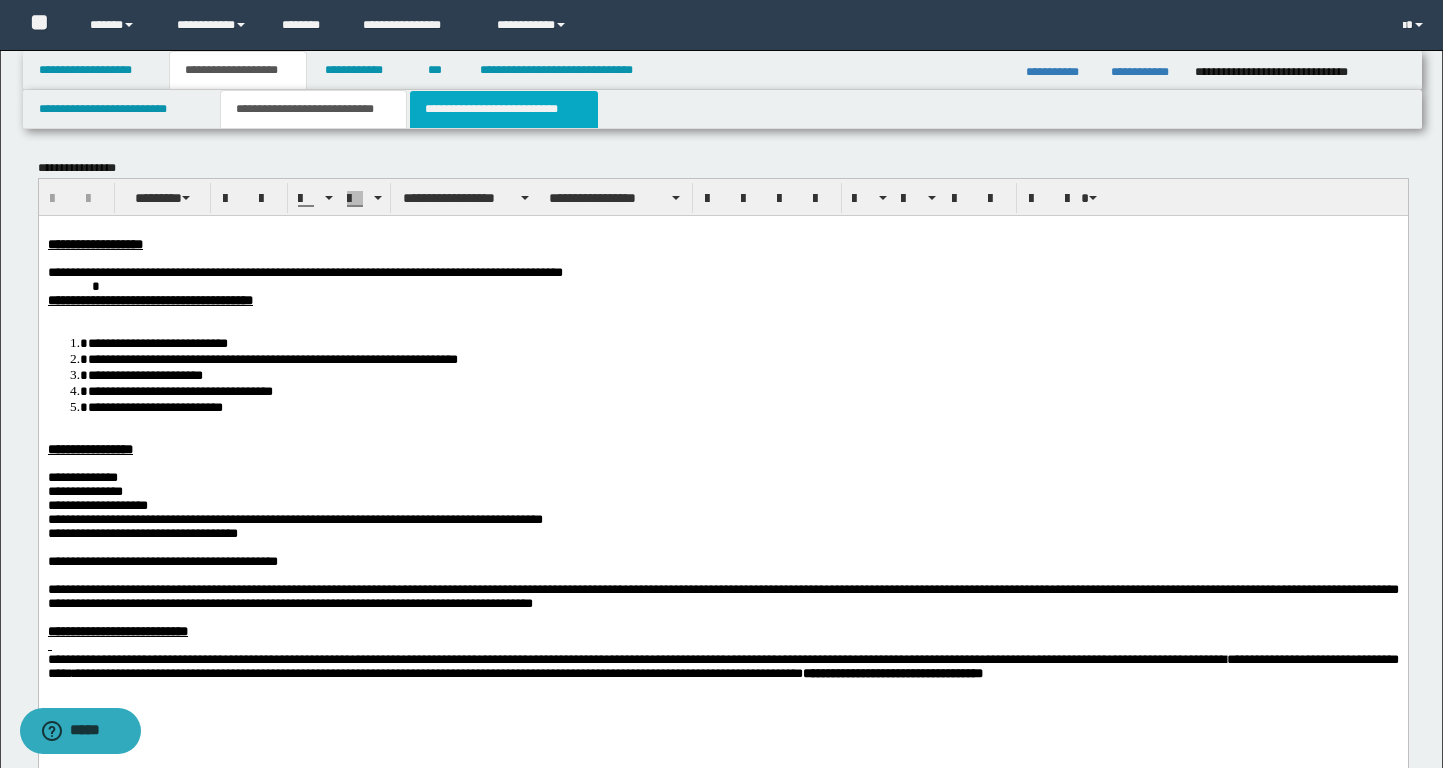 scroll, scrollTop: 0, scrollLeft: 0, axis: both 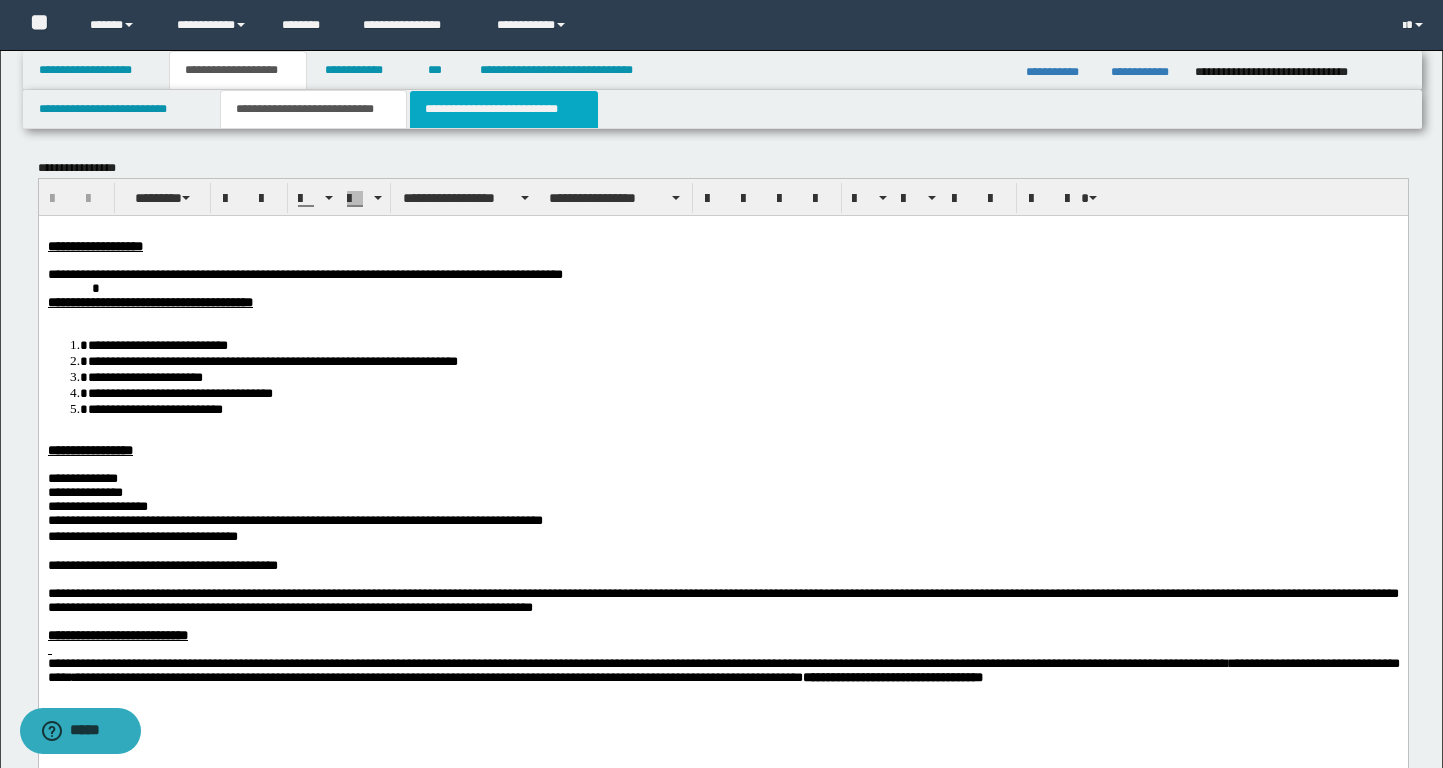 click on "**********" at bounding box center [504, 109] 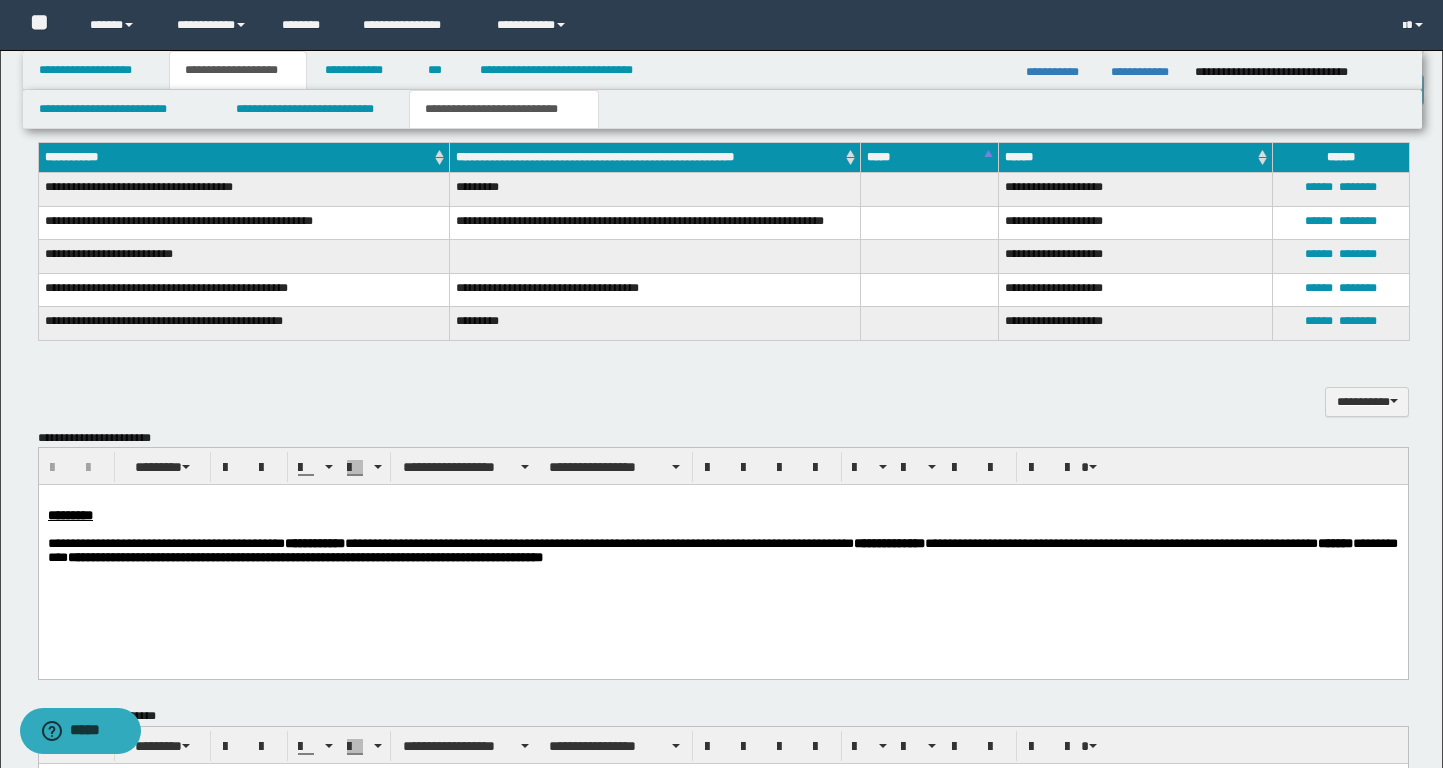 scroll, scrollTop: 982, scrollLeft: 0, axis: vertical 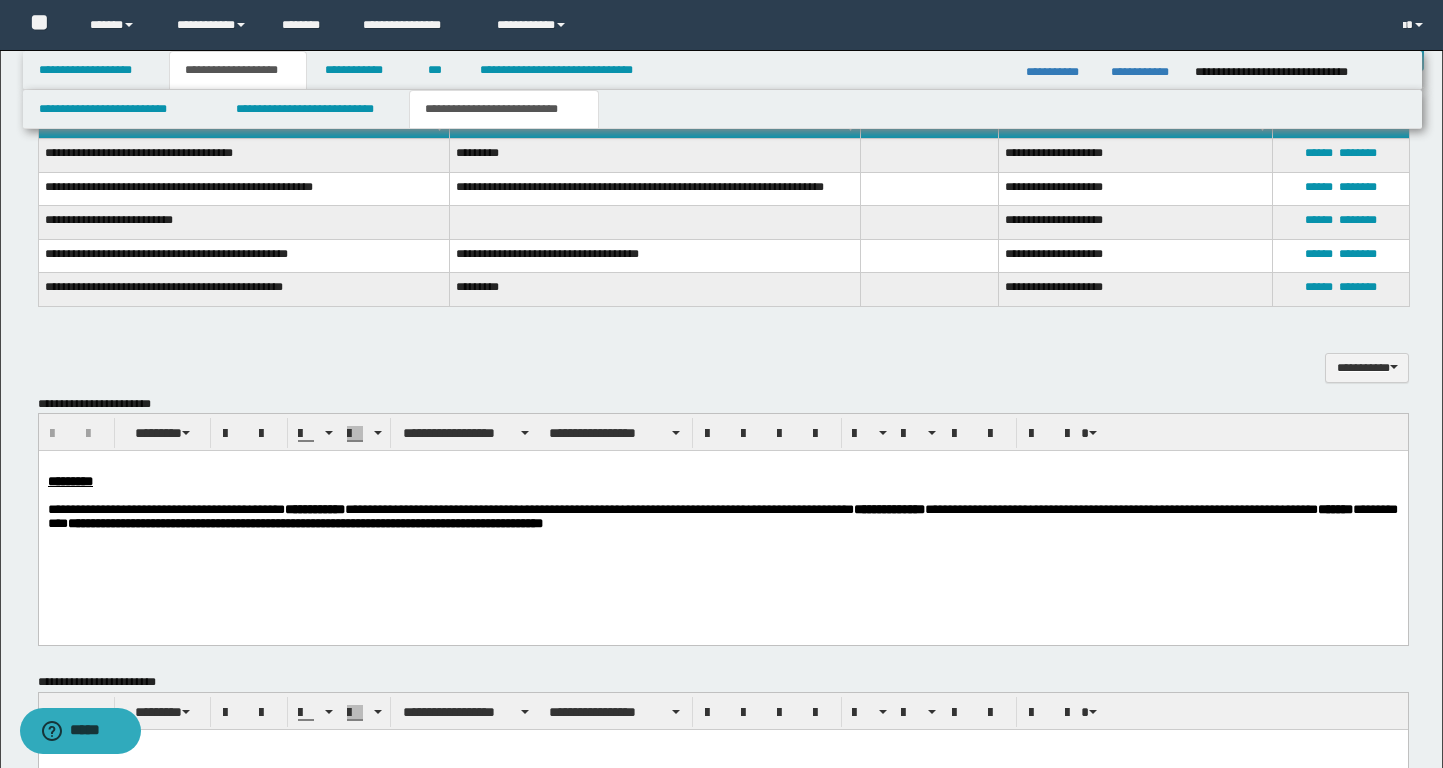click on "**********" at bounding box center [722, 520] 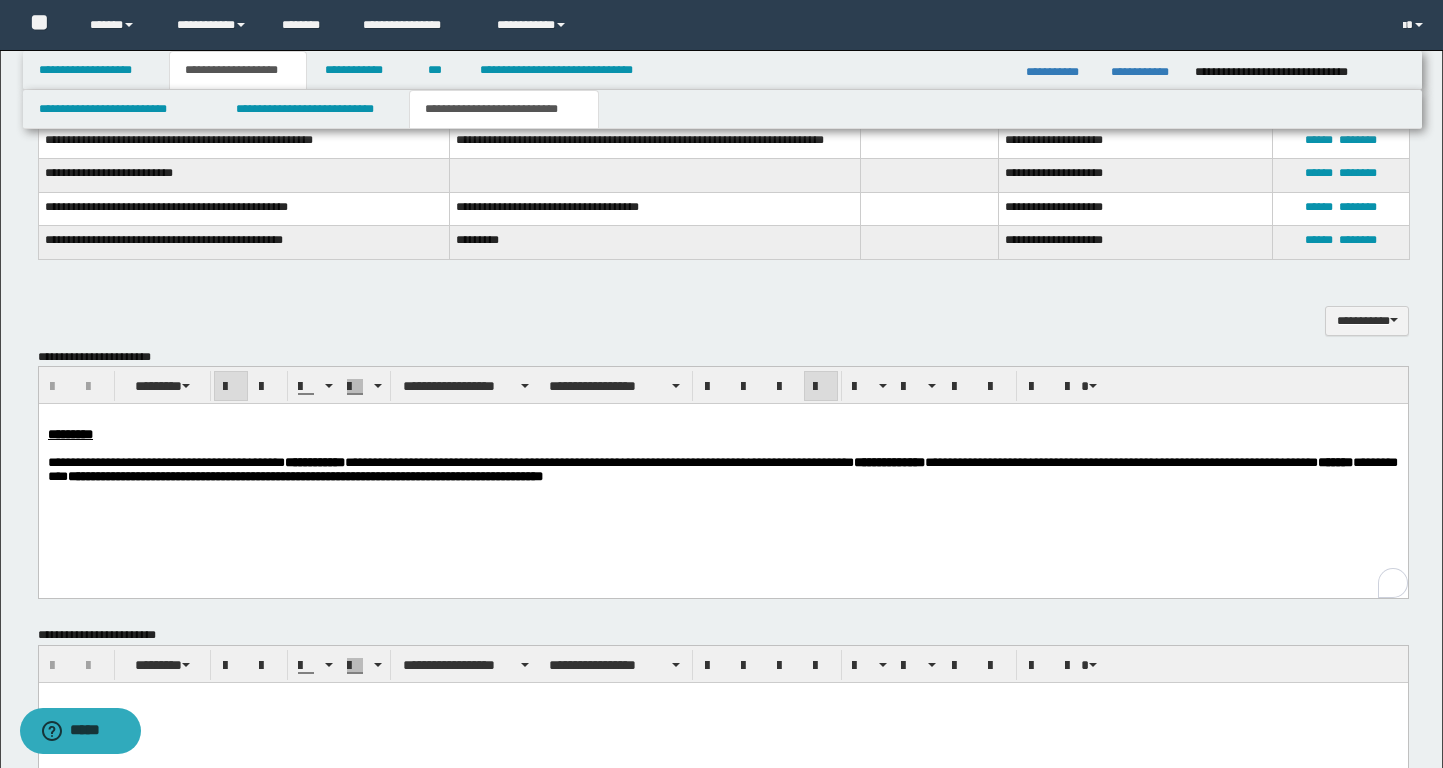 scroll, scrollTop: 1033, scrollLeft: 0, axis: vertical 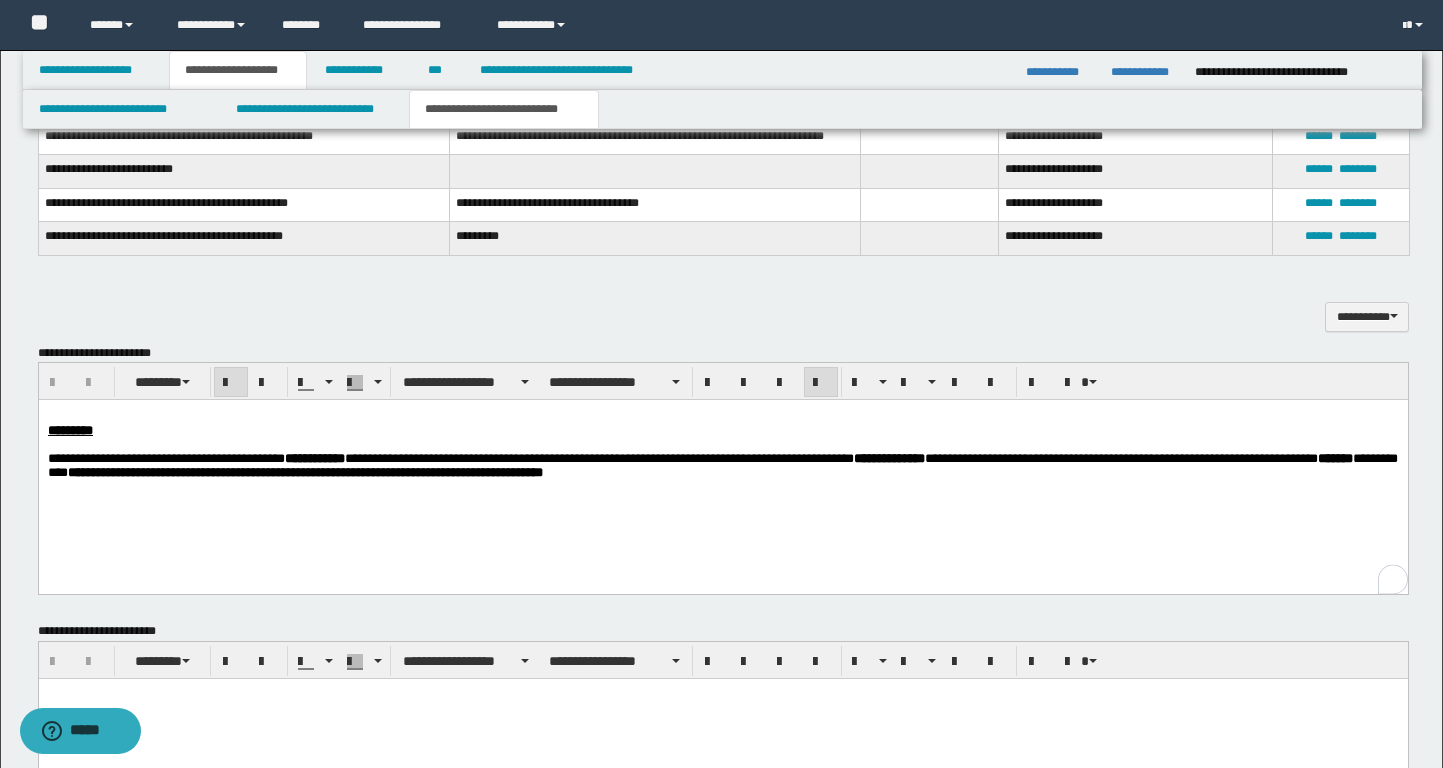 click on "**********" at bounding box center [722, 465] 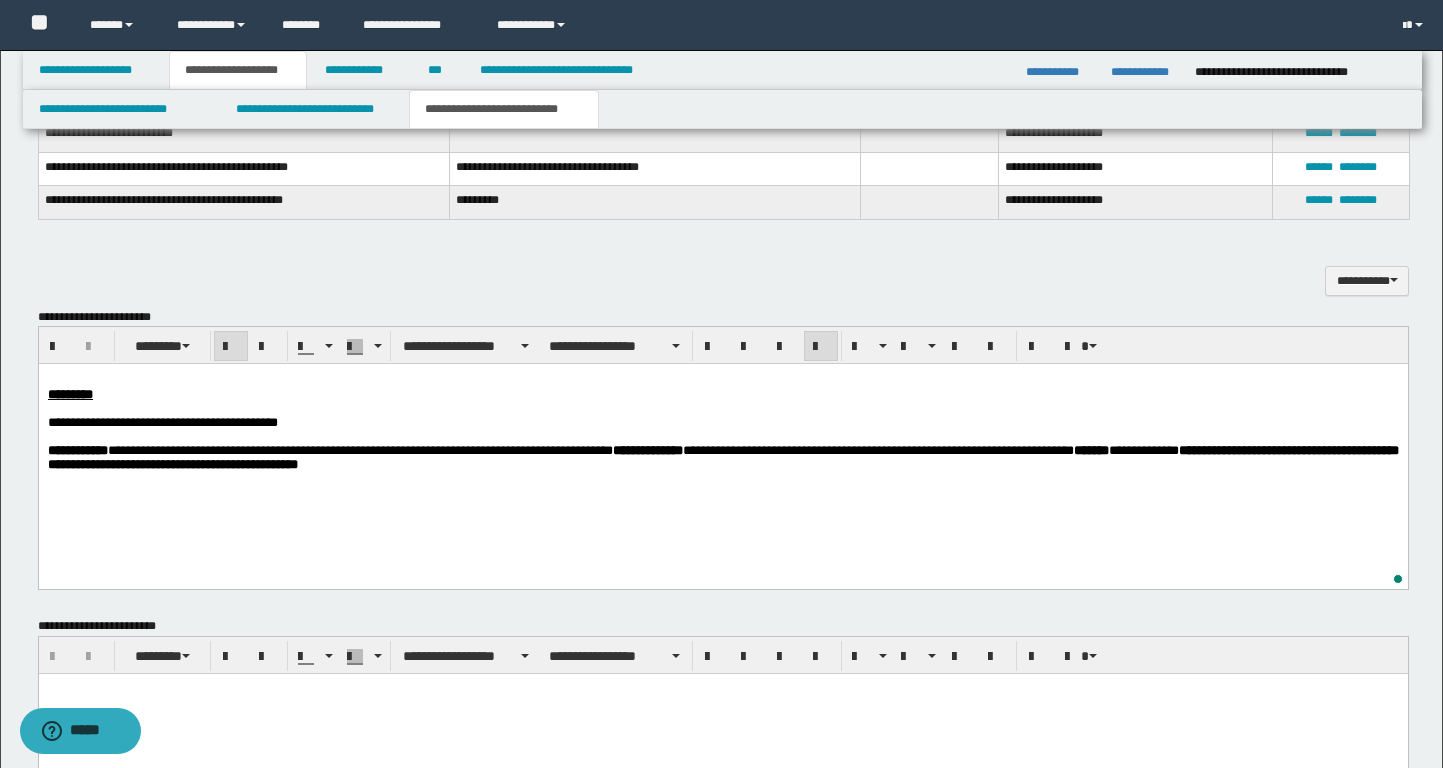 scroll, scrollTop: 1074, scrollLeft: 0, axis: vertical 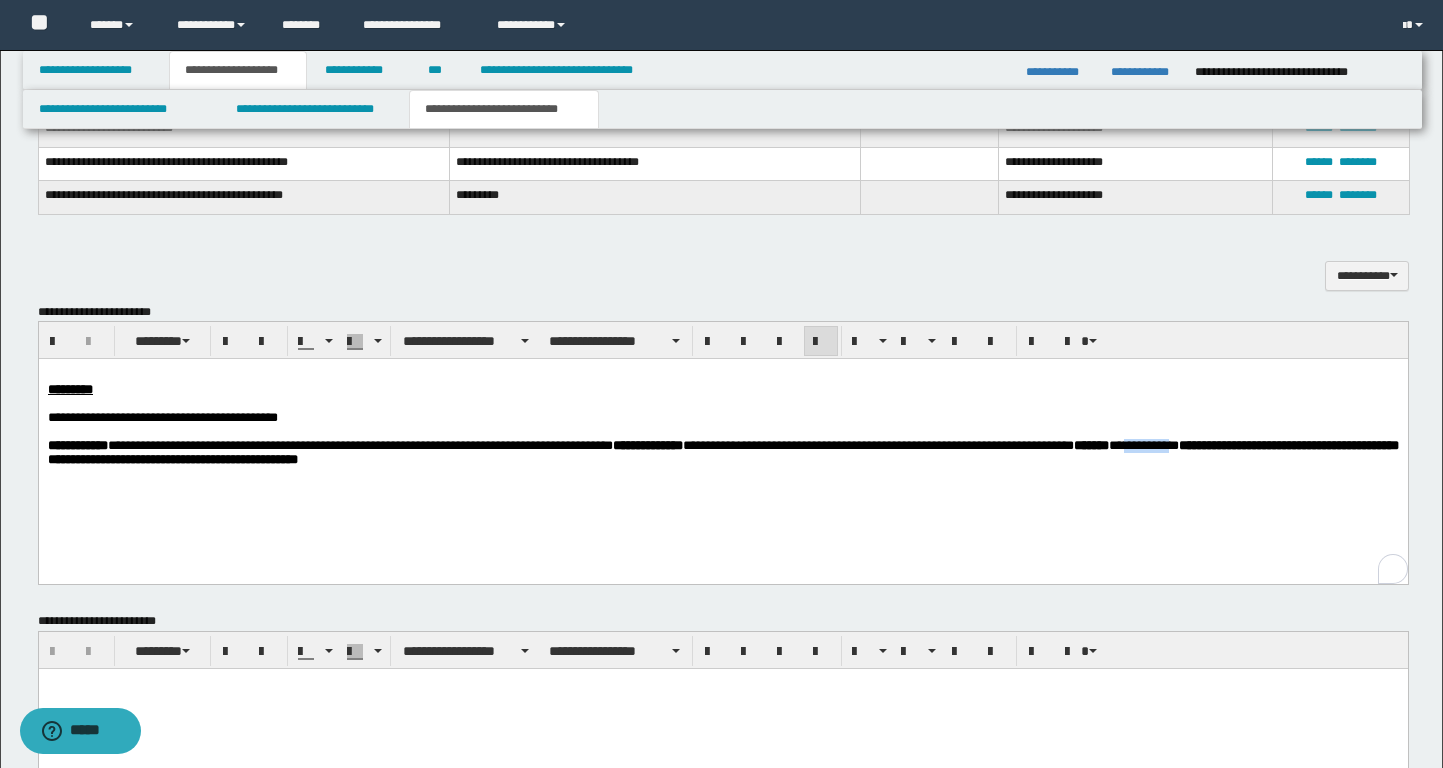 drag, startPoint x: 1340, startPoint y: 453, endPoint x: 1395, endPoint y: 456, distance: 55.081757 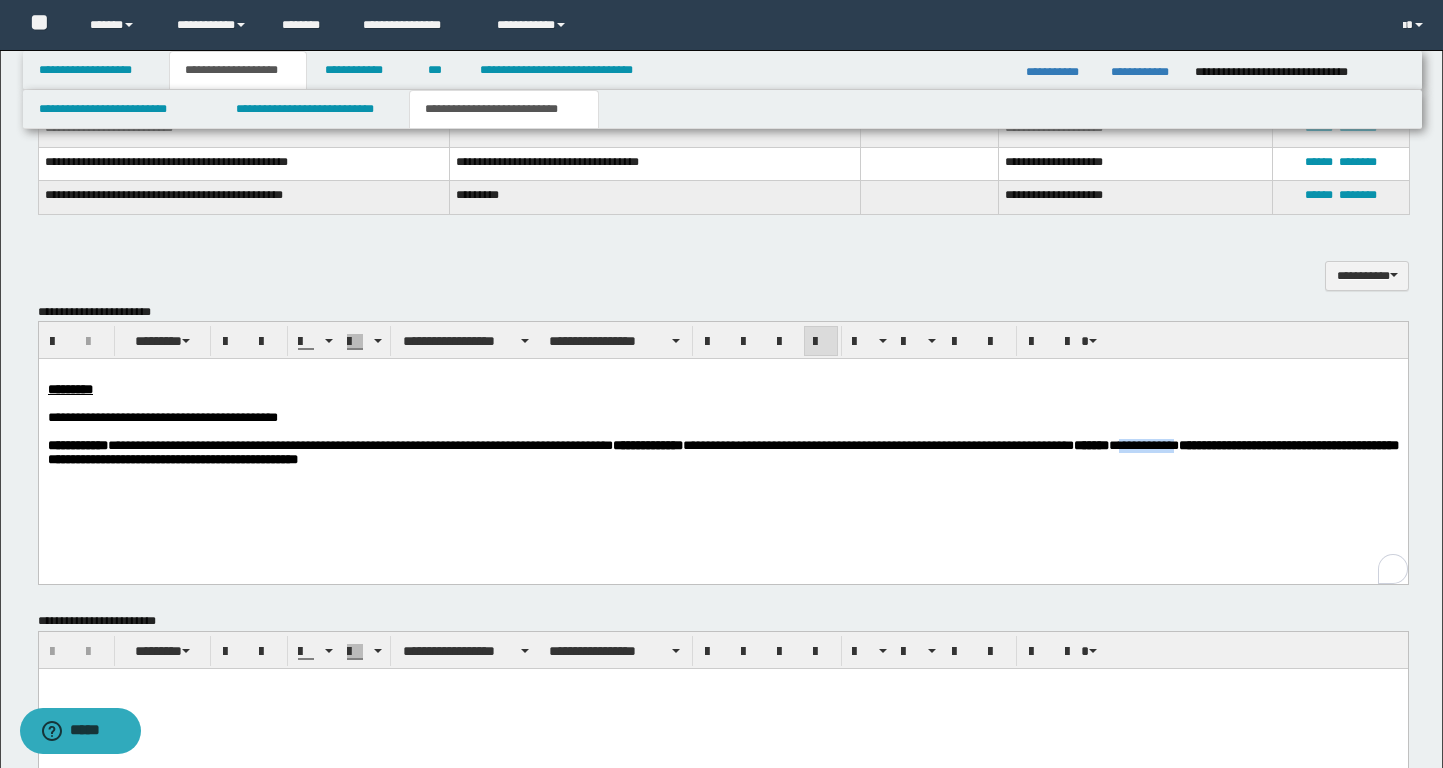 type 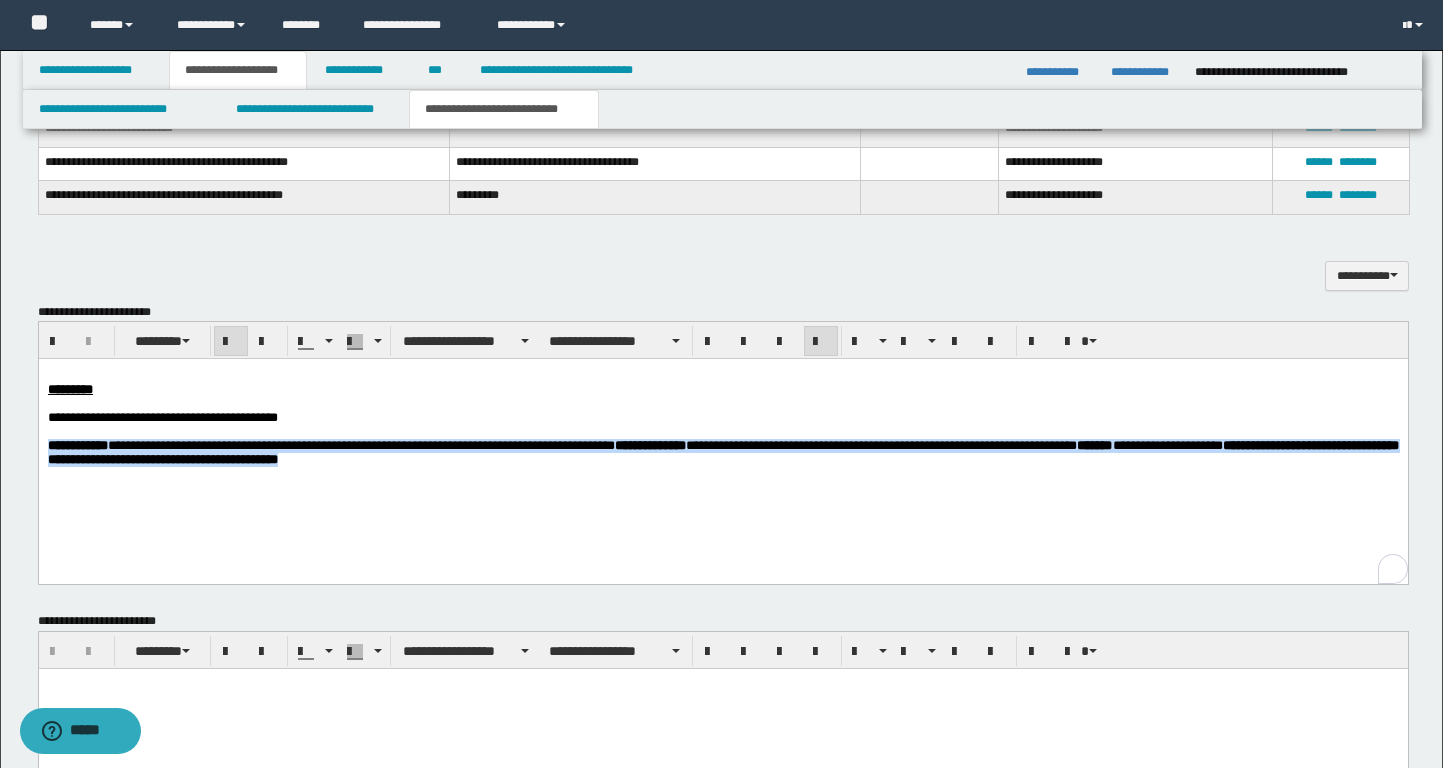 drag, startPoint x: 667, startPoint y: 467, endPoint x: 33, endPoint y: 453, distance: 634.15454 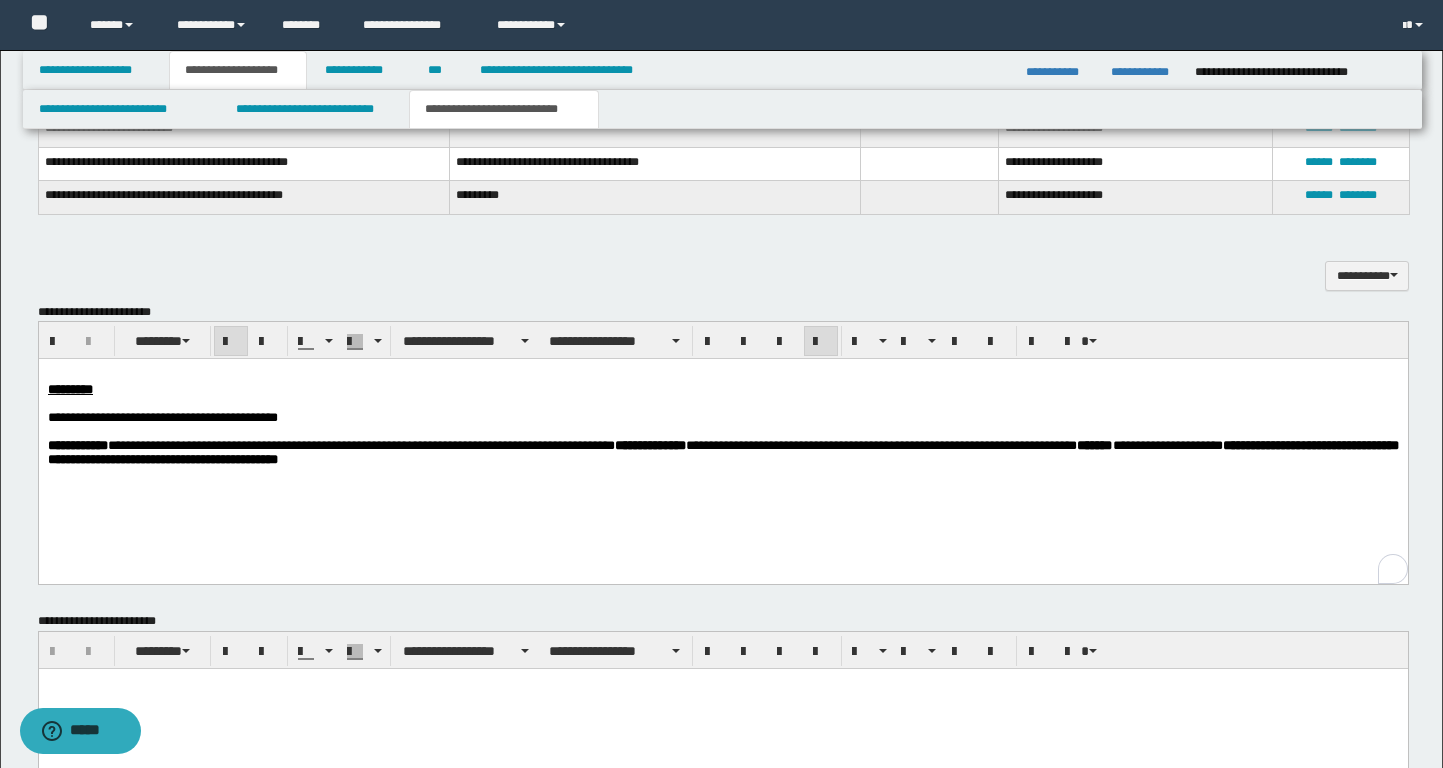 click on "**********" at bounding box center [722, 442] 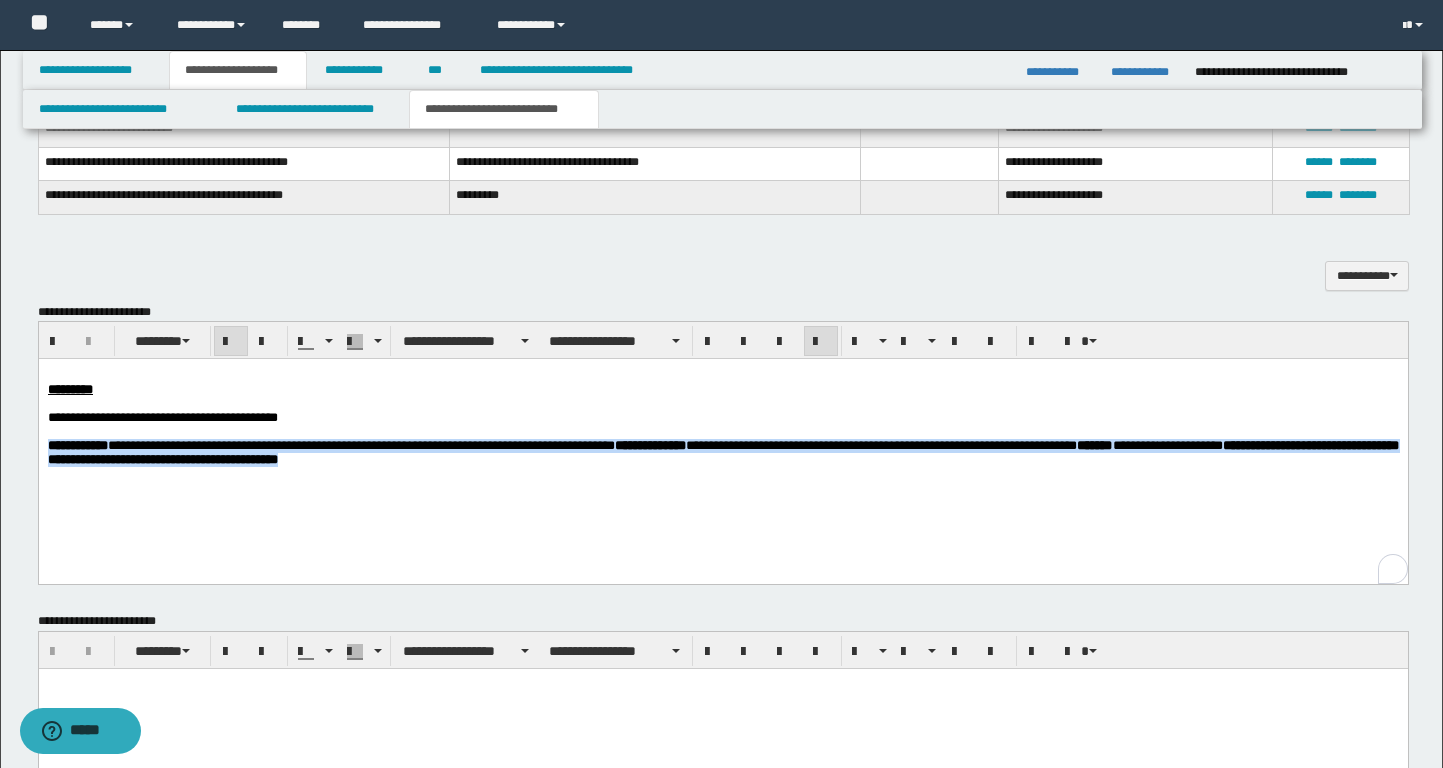 drag, startPoint x: 659, startPoint y: 469, endPoint x: 32, endPoint y: 447, distance: 627.38586 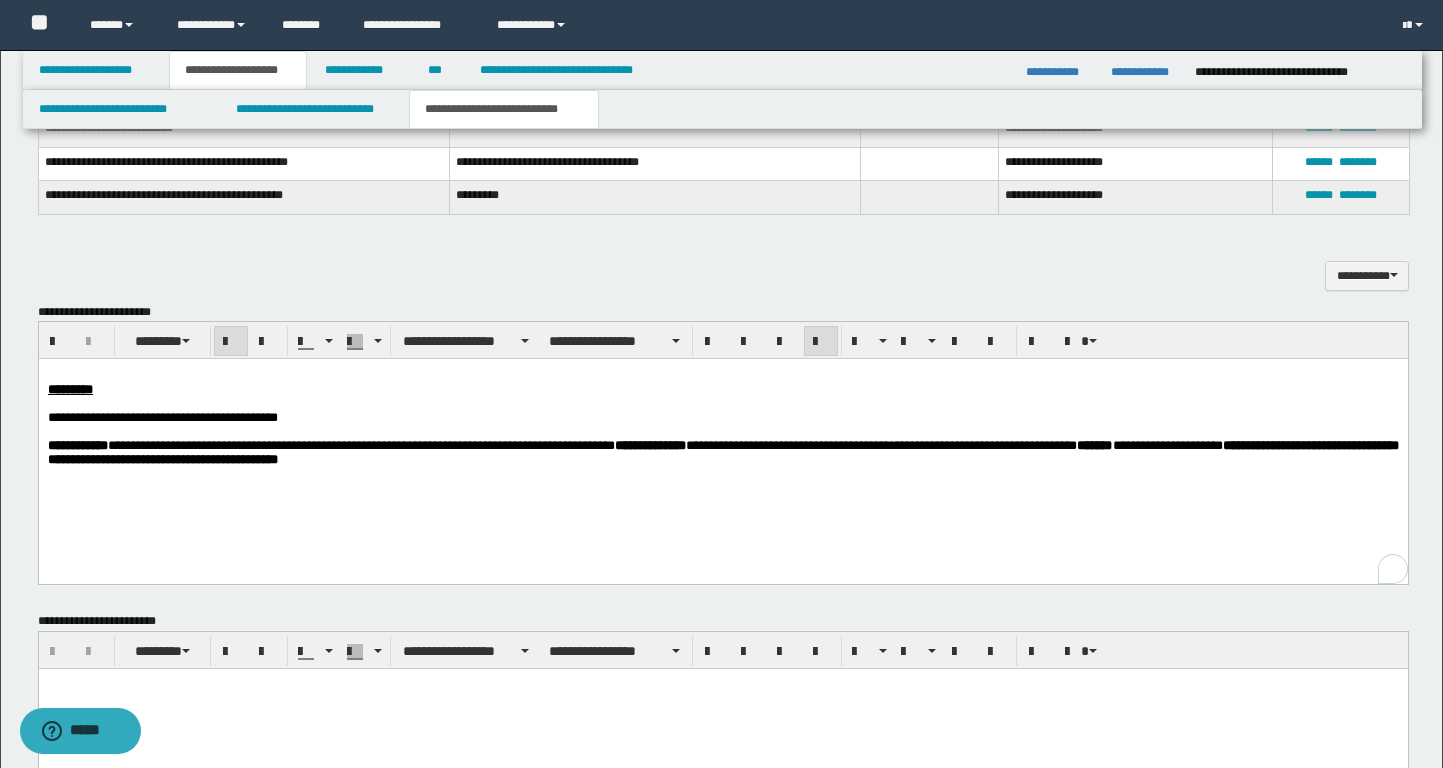 click on "**********" 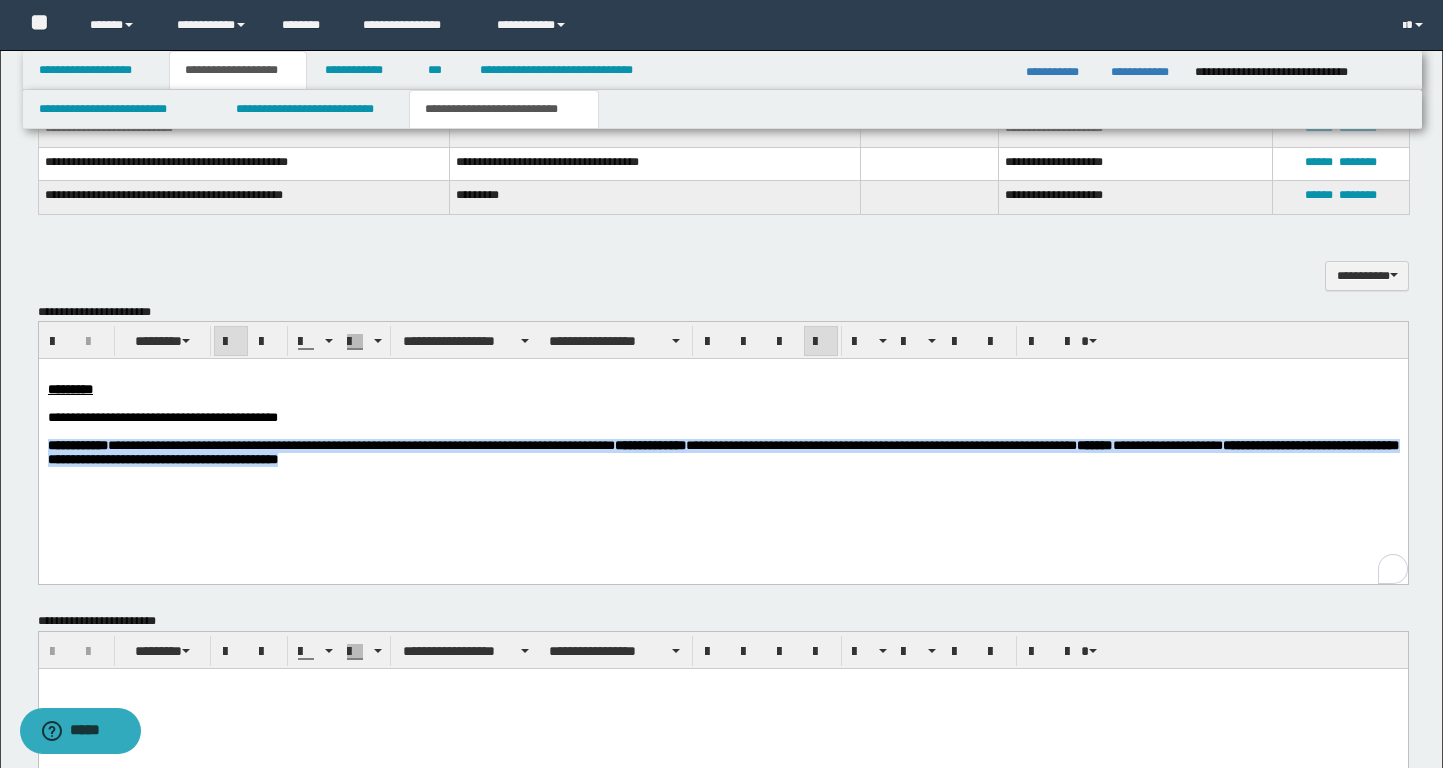 drag, startPoint x: 548, startPoint y: 468, endPoint x: 0, endPoint y: 452, distance: 548.2335 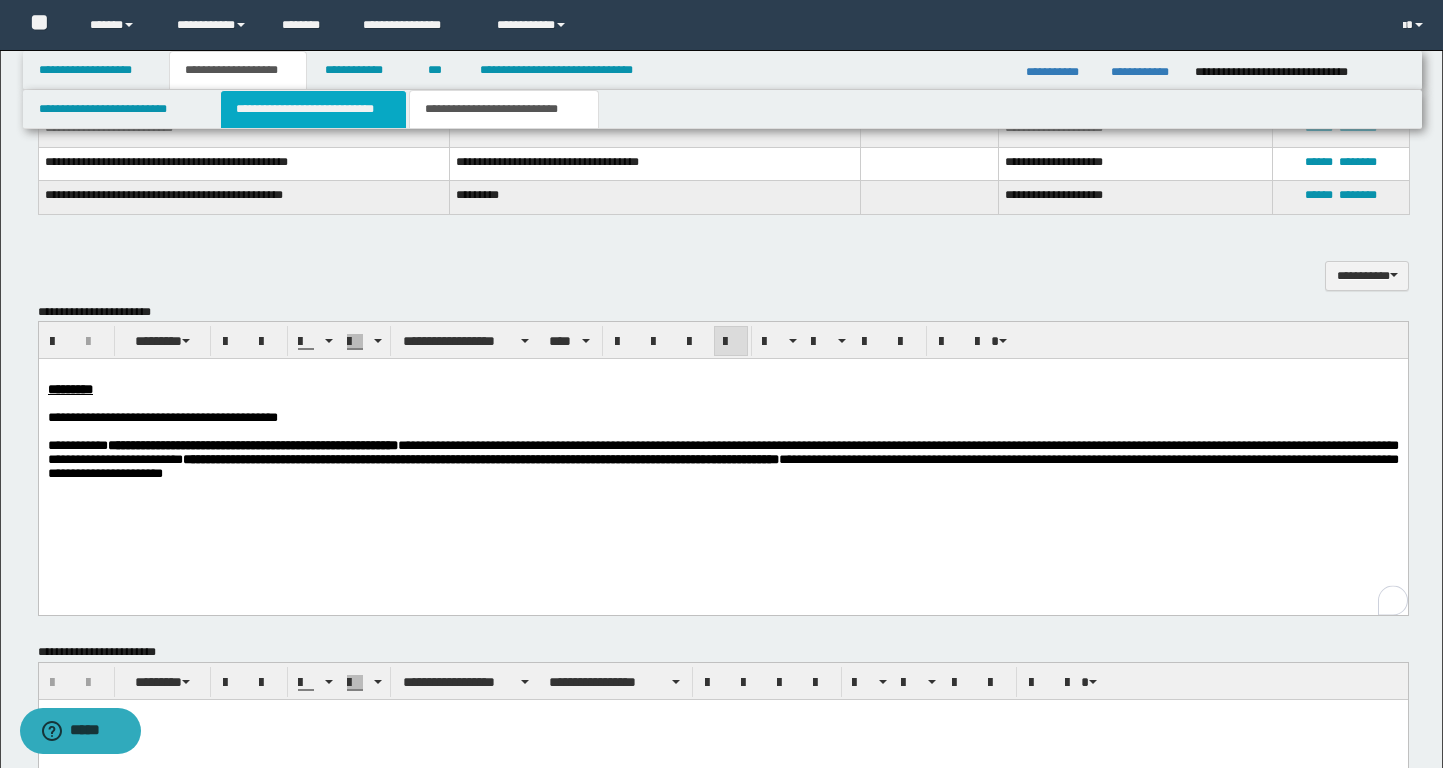 click on "**********" at bounding box center (314, 109) 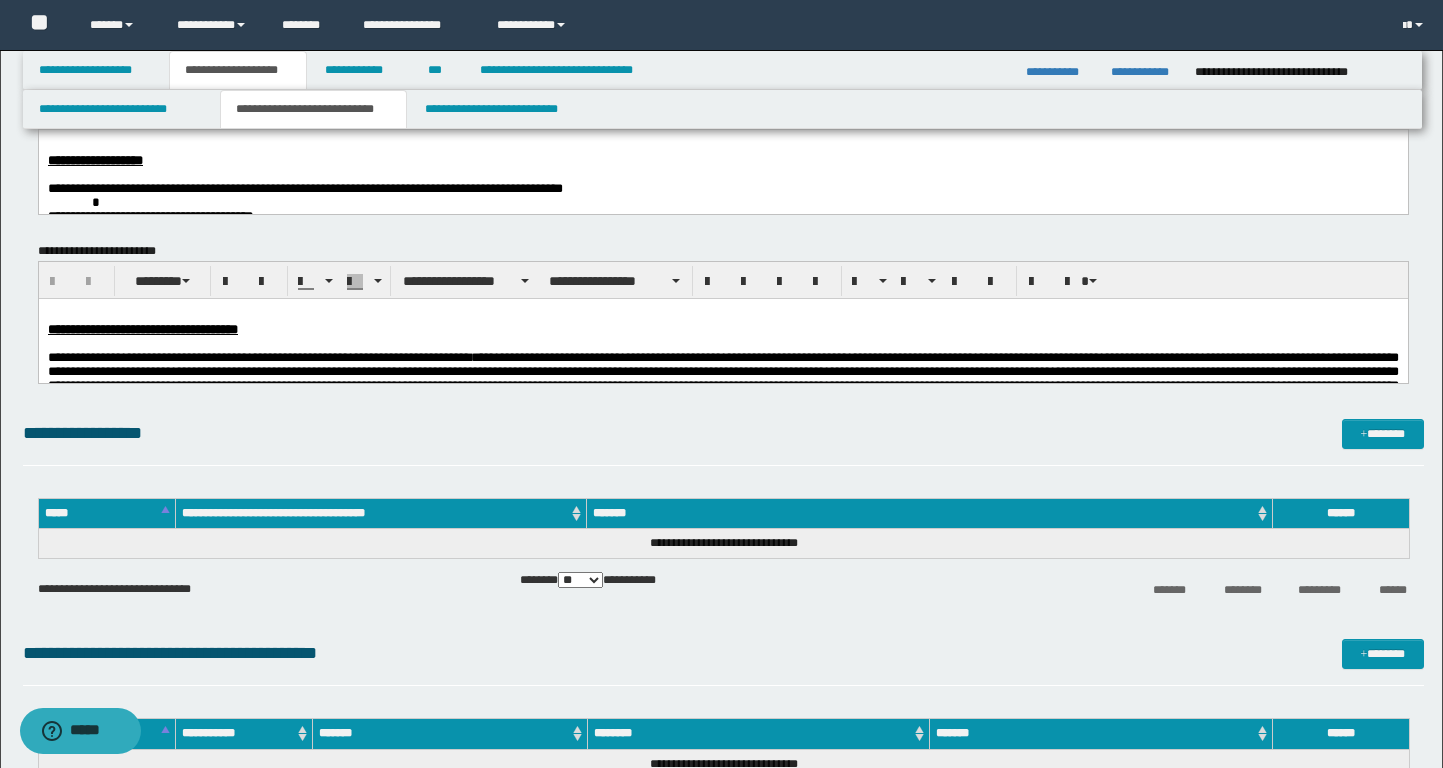 scroll, scrollTop: 4, scrollLeft: 0, axis: vertical 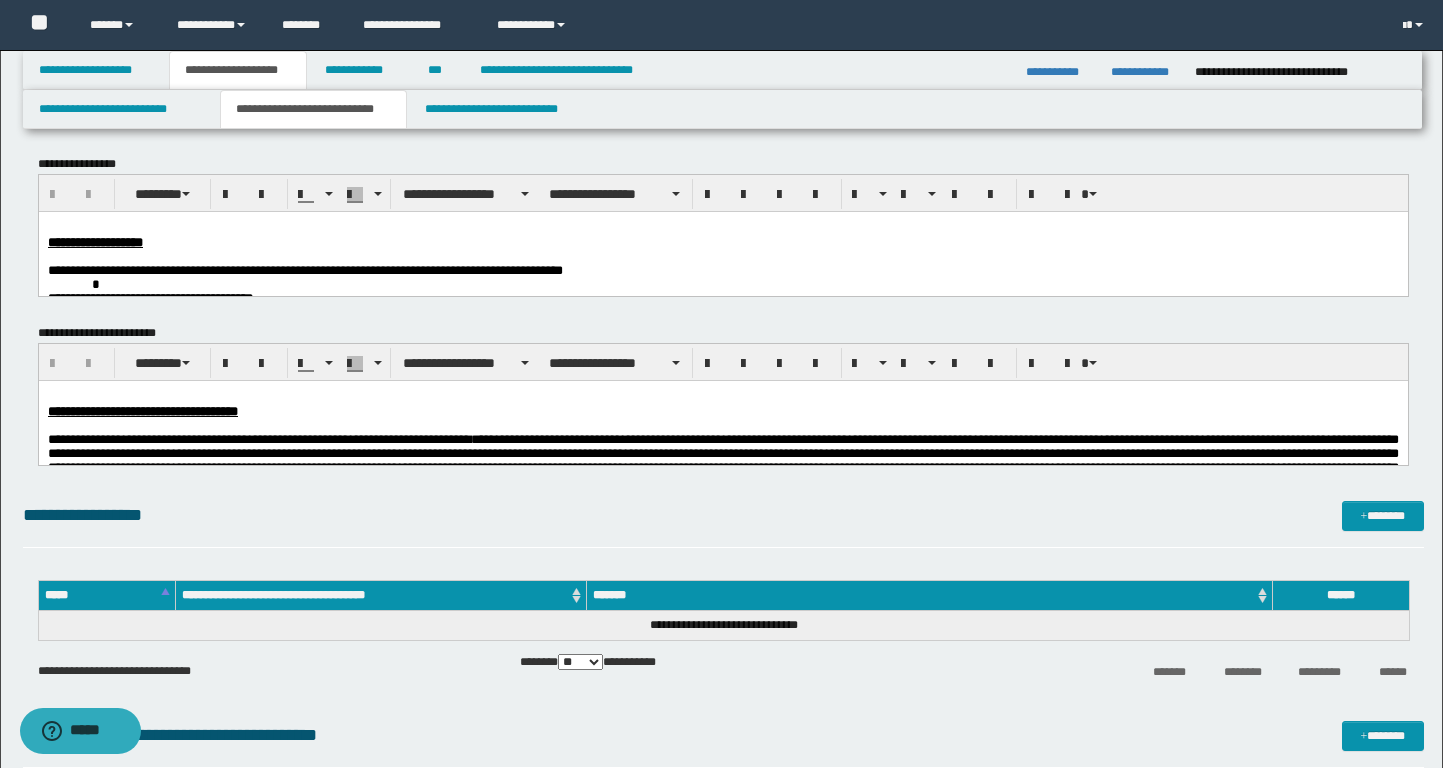 click at bounding box center [722, 466] 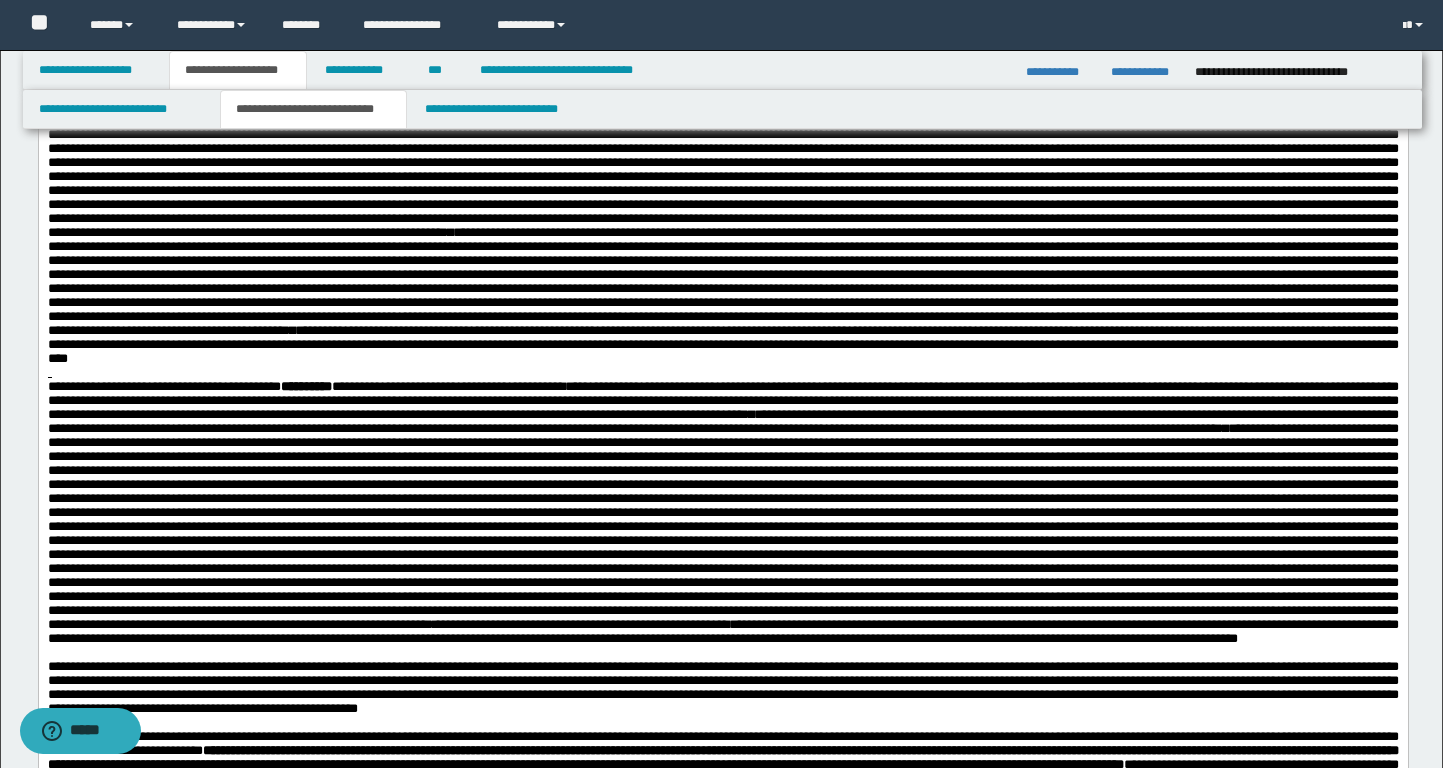 scroll, scrollTop: 574, scrollLeft: 0, axis: vertical 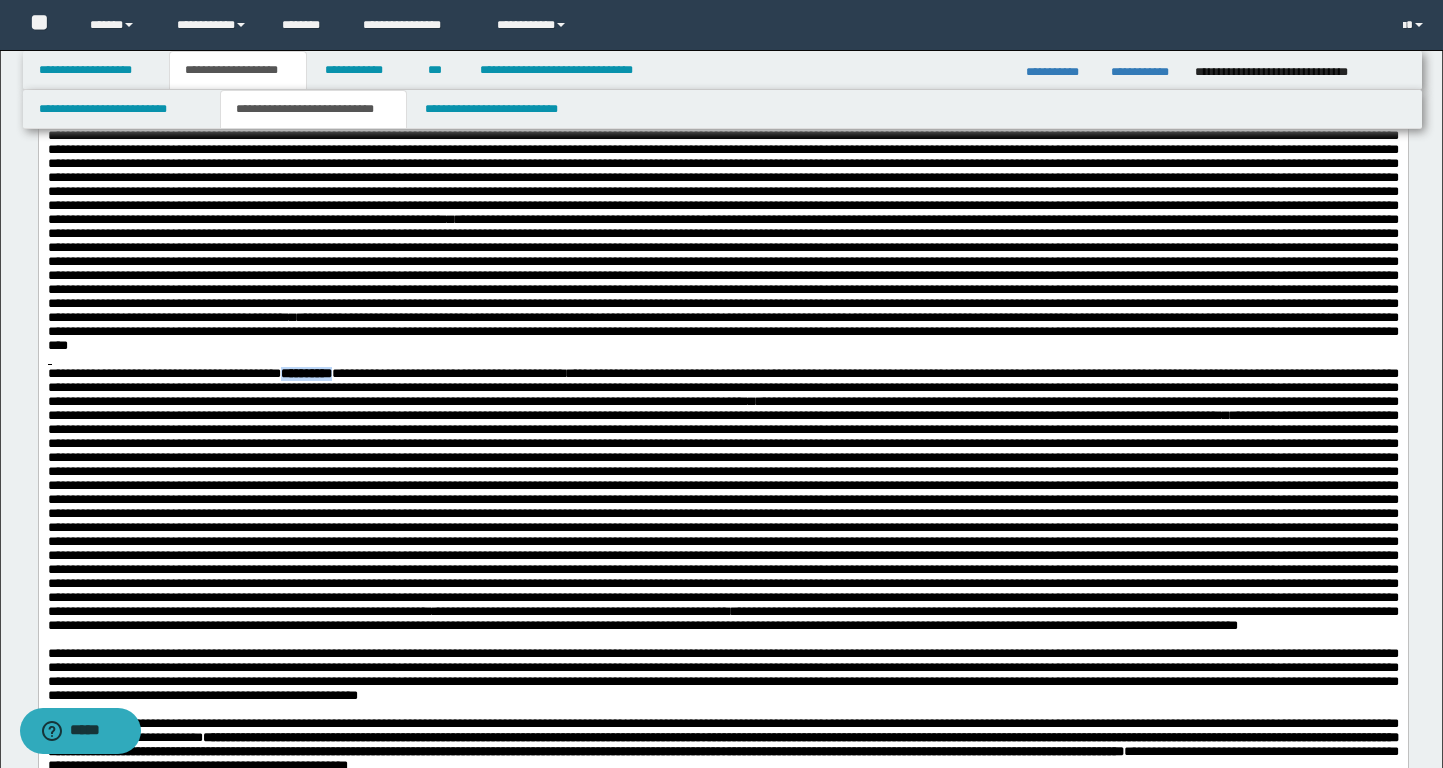 drag, startPoint x: 326, startPoint y: 539, endPoint x: 390, endPoint y: 540, distance: 64.00781 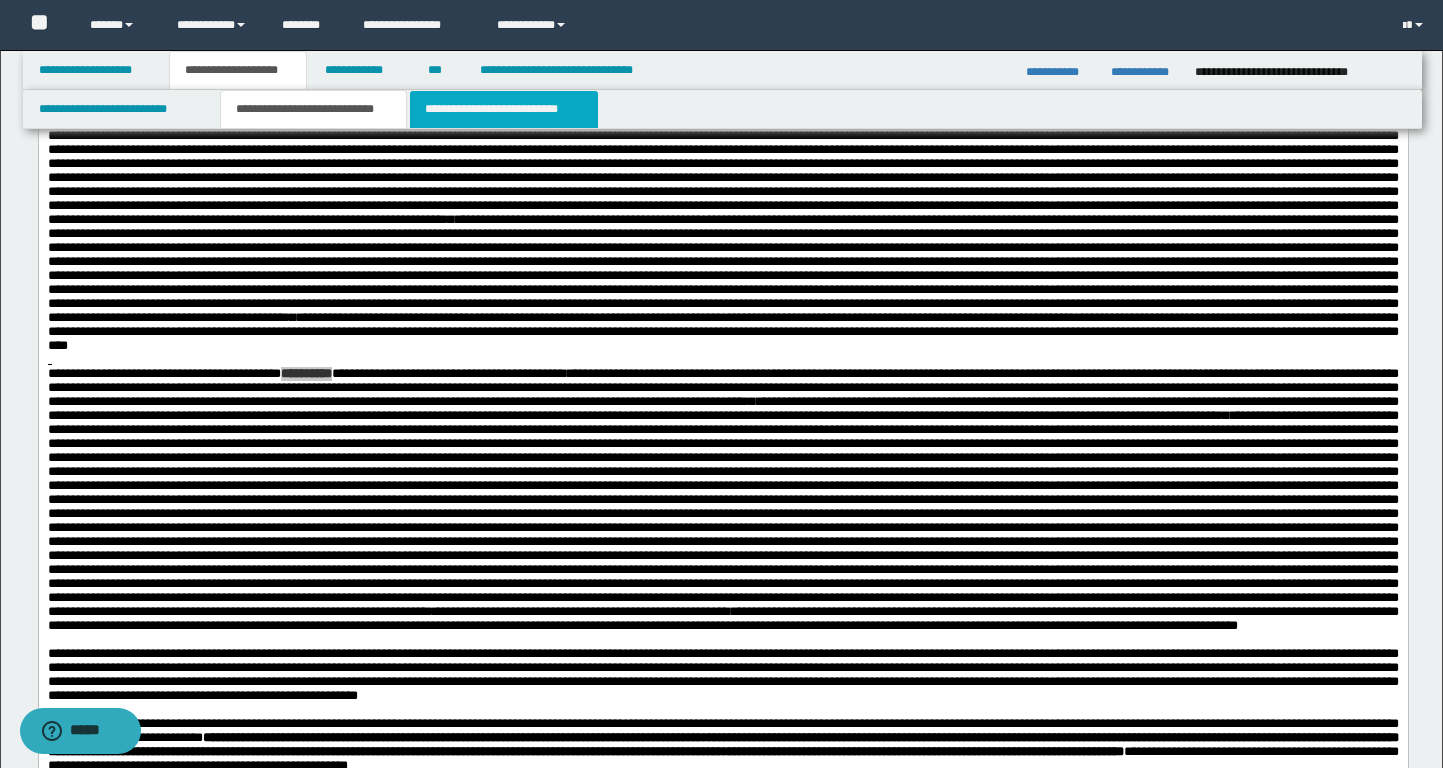 click on "**********" at bounding box center (504, 109) 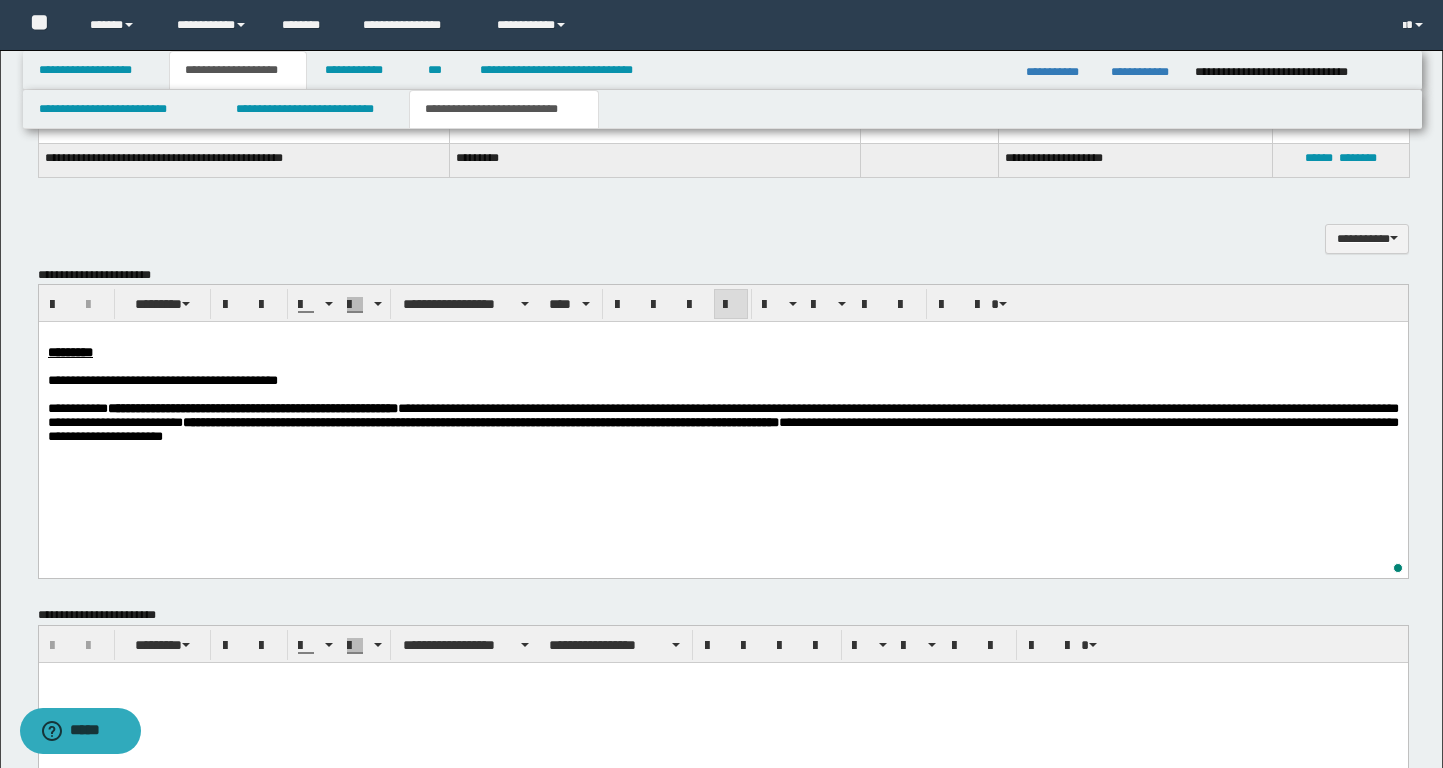 scroll, scrollTop: 1127, scrollLeft: 0, axis: vertical 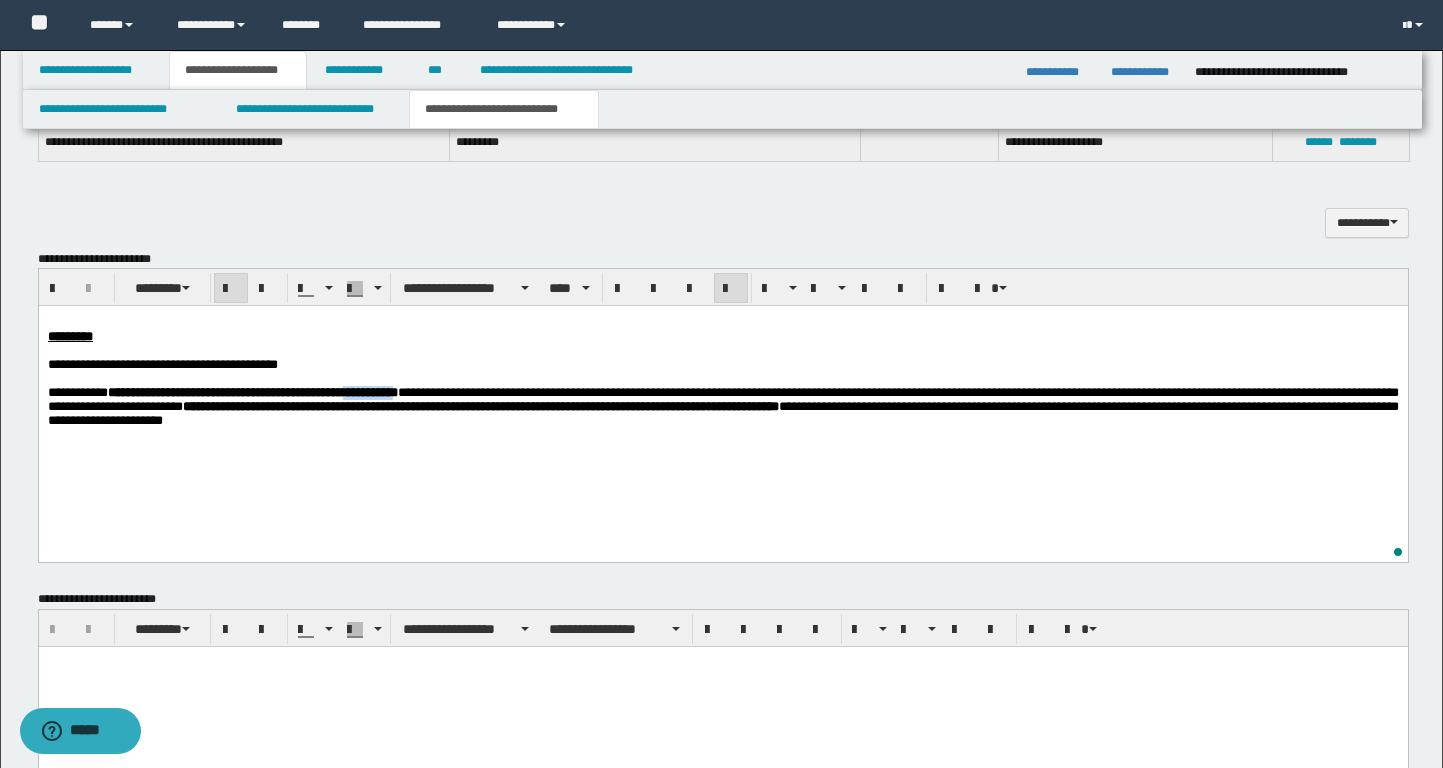 drag, startPoint x: 497, startPoint y: 398, endPoint x: 560, endPoint y: 401, distance: 63.07139 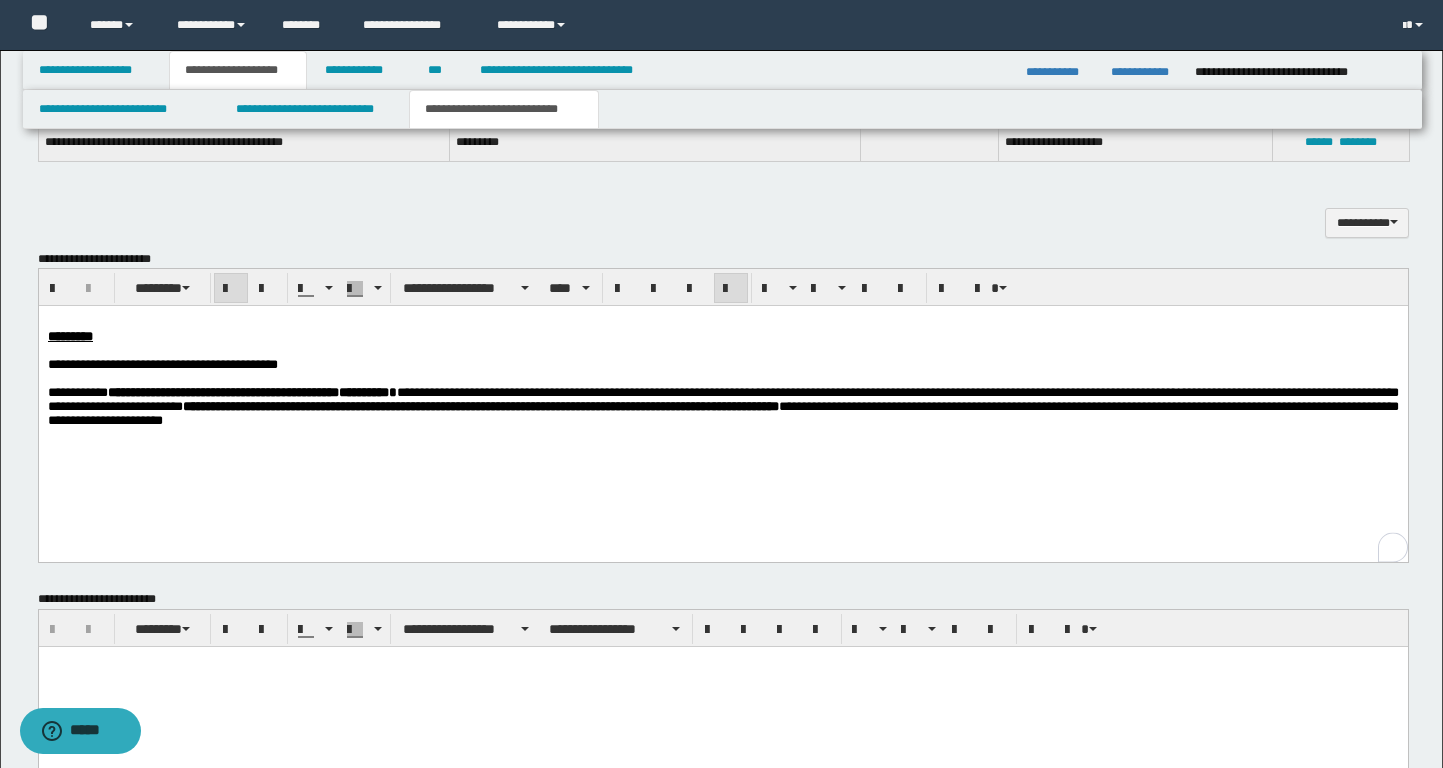 click on "**********" at bounding box center [363, 392] 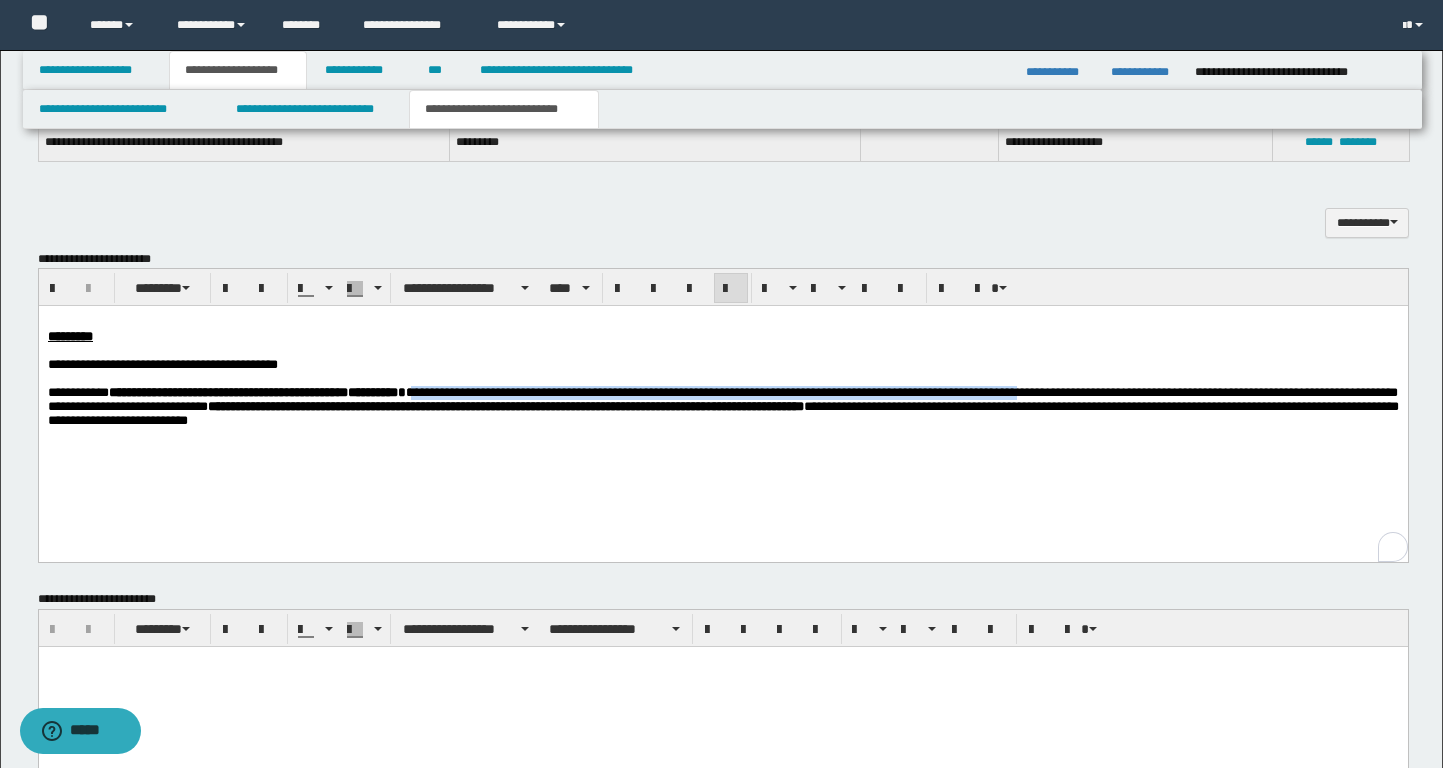 drag, startPoint x: 1324, startPoint y: 400, endPoint x: 572, endPoint y: 396, distance: 752.0106 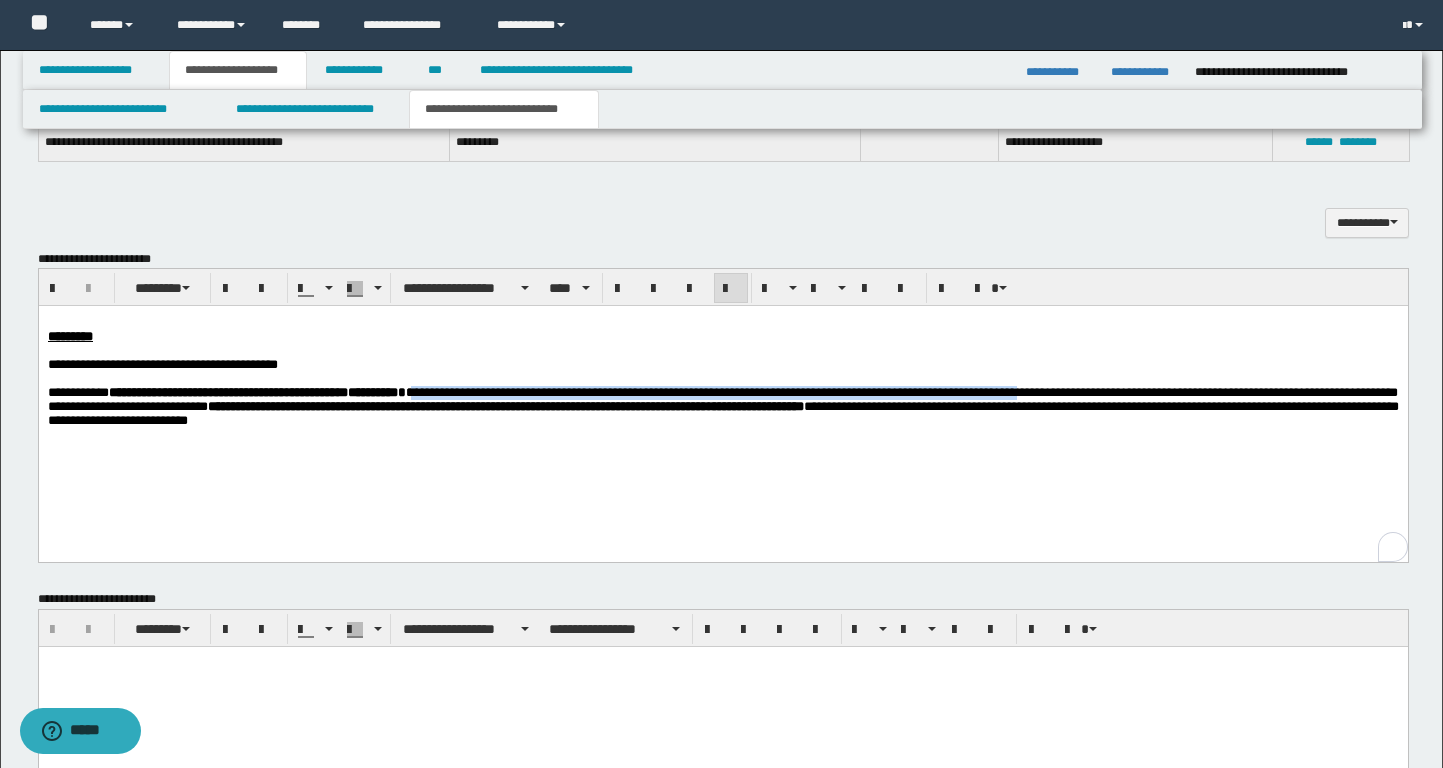 click on "**********" at bounding box center (722, 406) 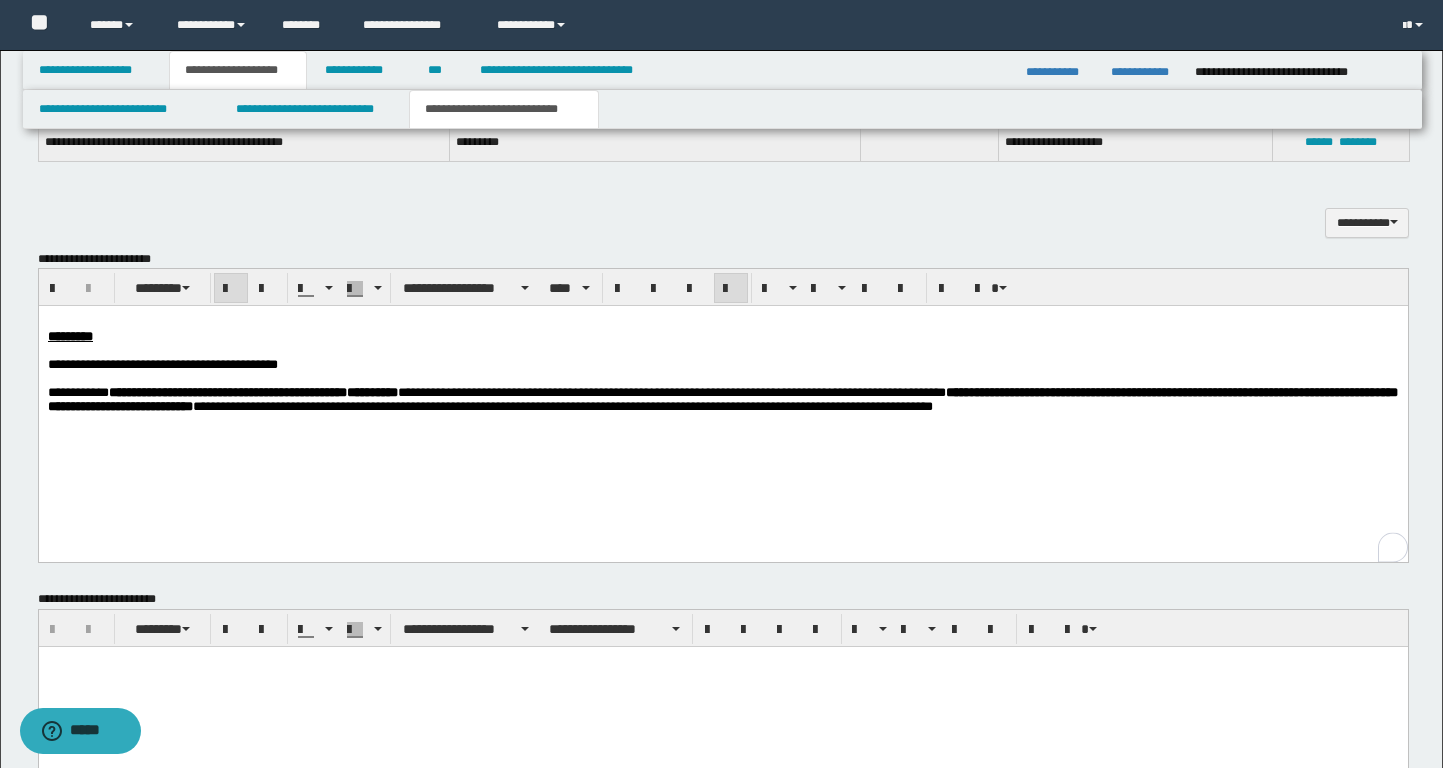 click on "**********" at bounding box center [722, 399] 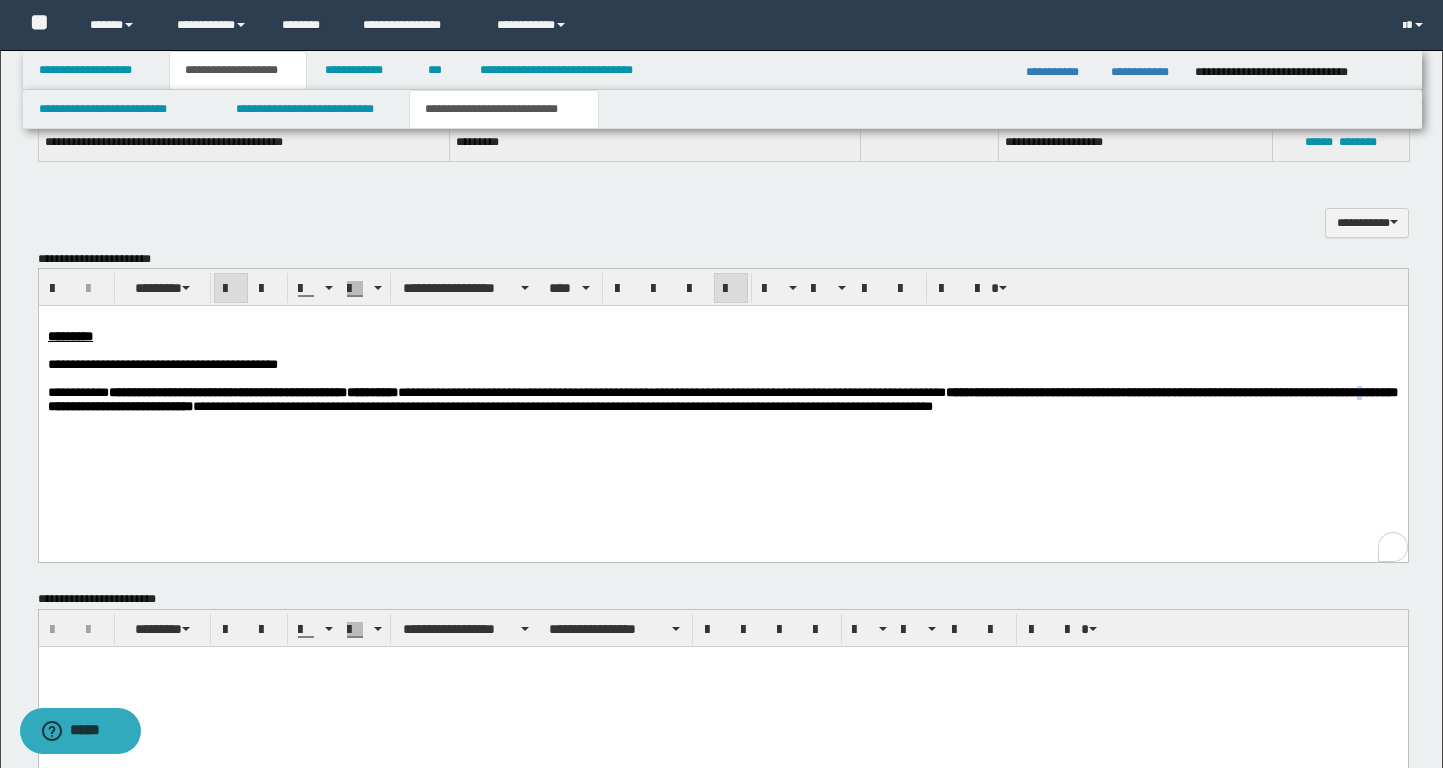 click on "**********" at bounding box center [722, 399] 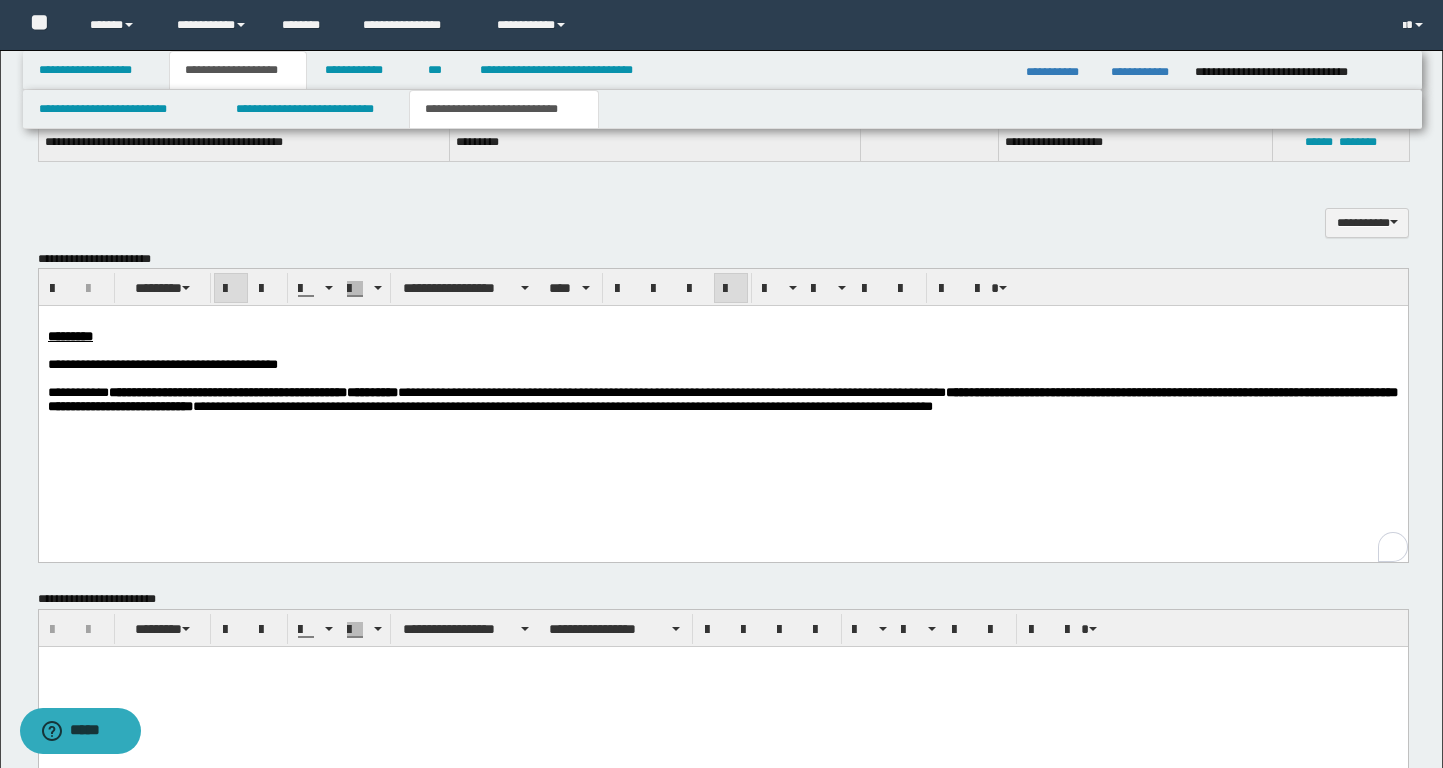 click on "**********" at bounding box center [722, 399] 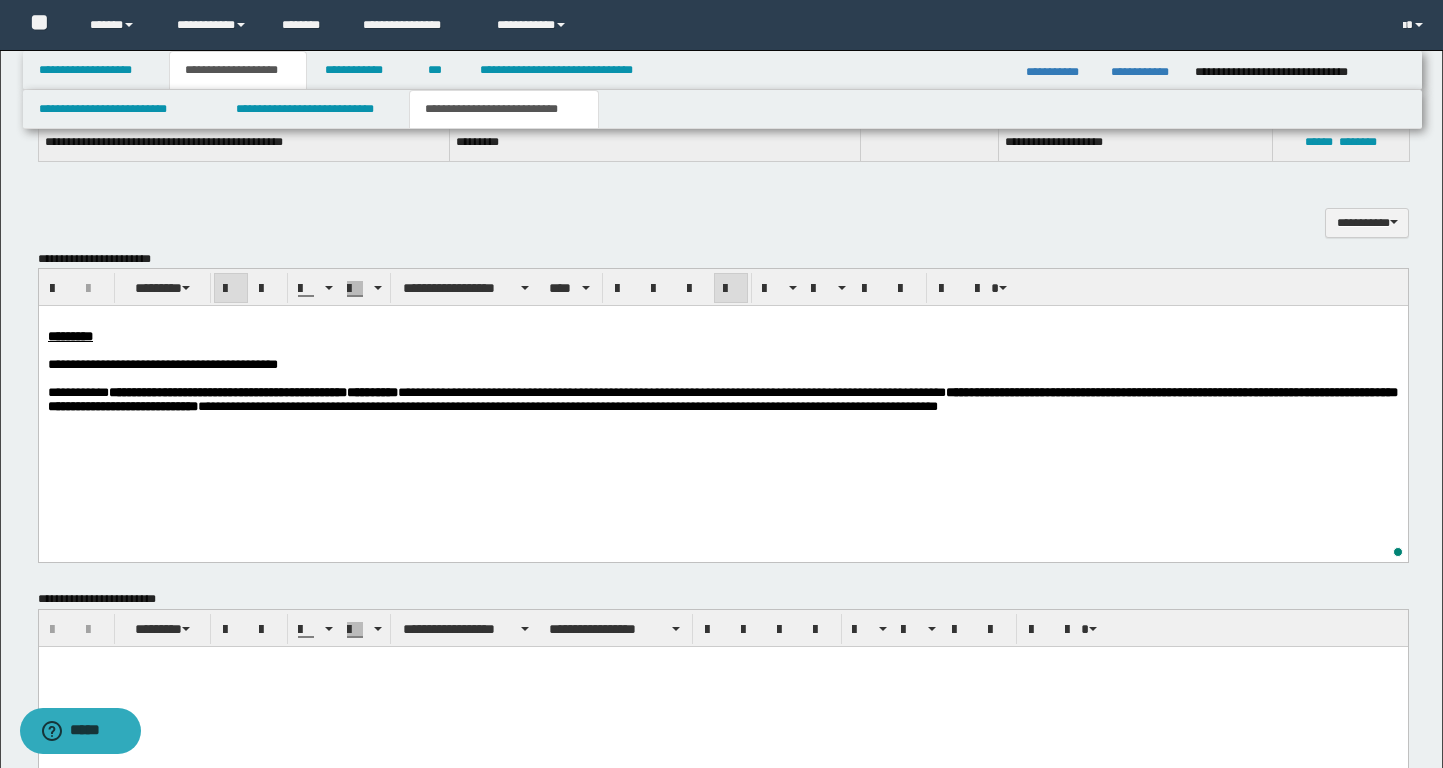click on "**********" at bounding box center (722, 397) 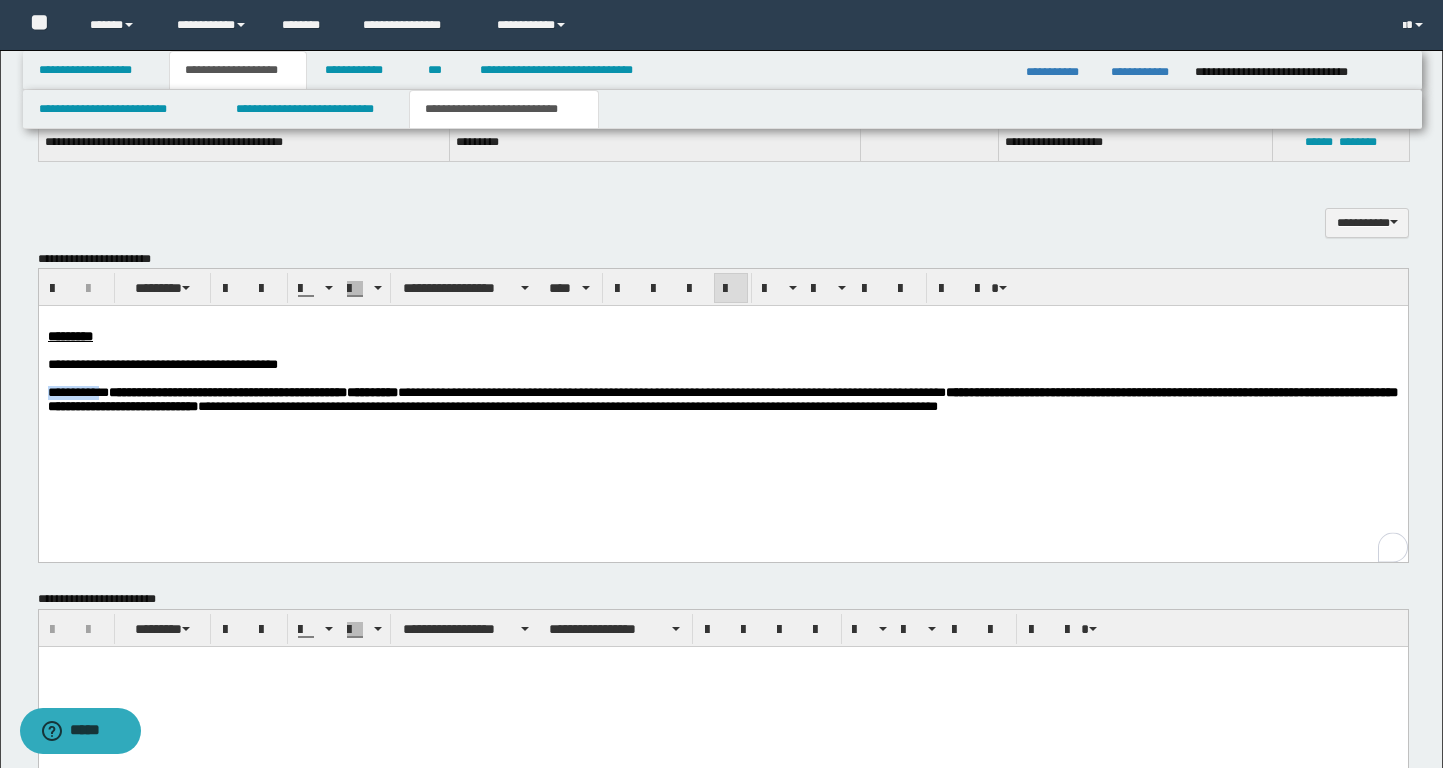 drag, startPoint x: 111, startPoint y: 399, endPoint x: 29, endPoint y: 399, distance: 82 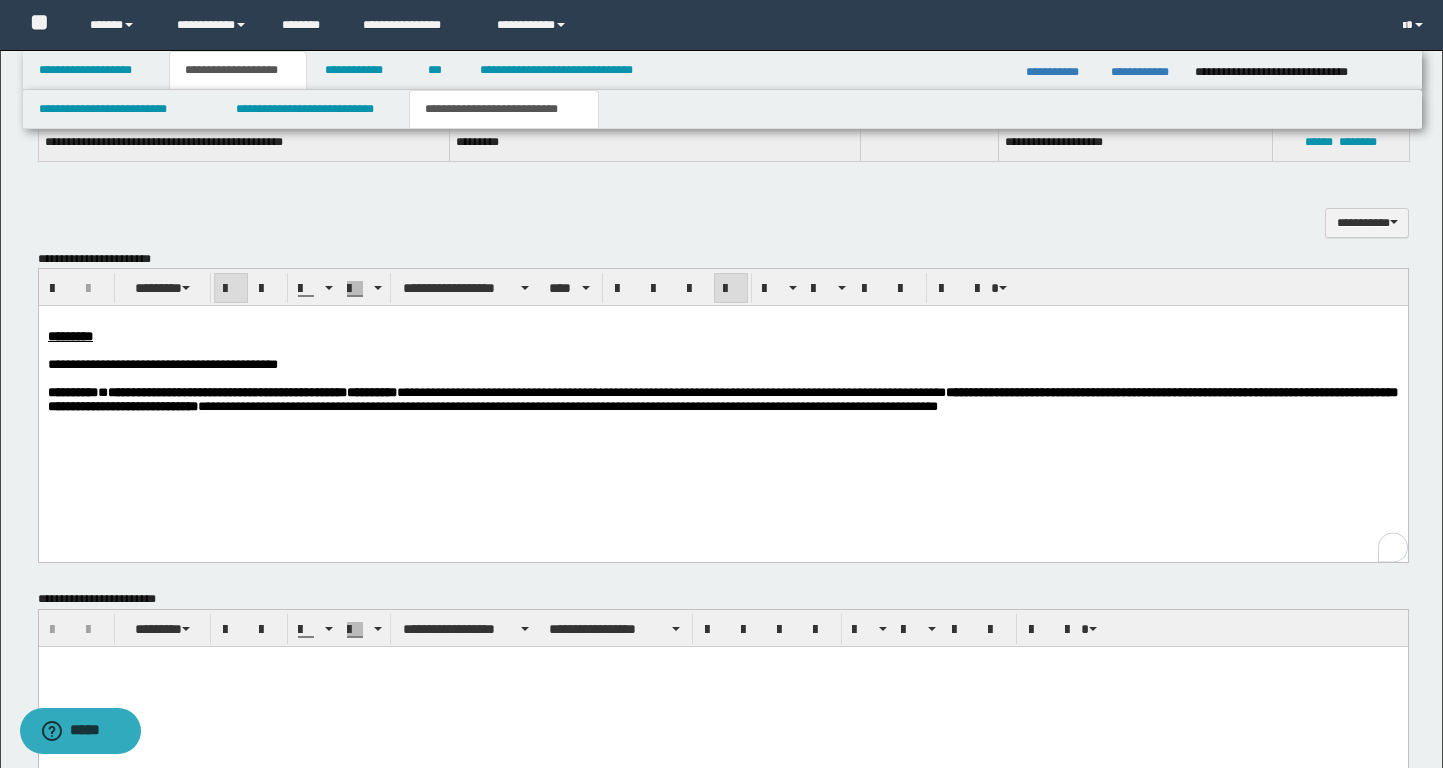 click on "**********" at bounding box center (722, 397) 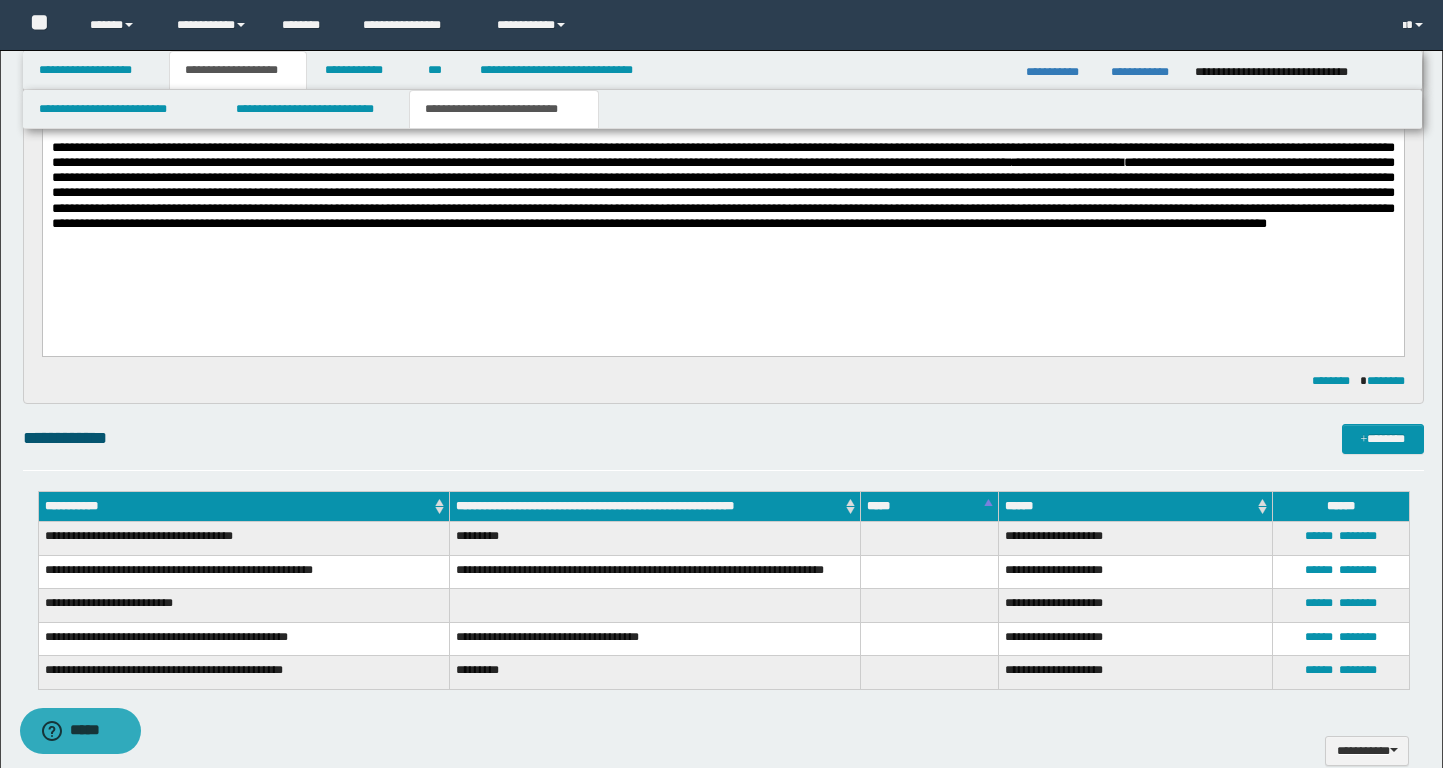 scroll, scrollTop: 174, scrollLeft: 0, axis: vertical 